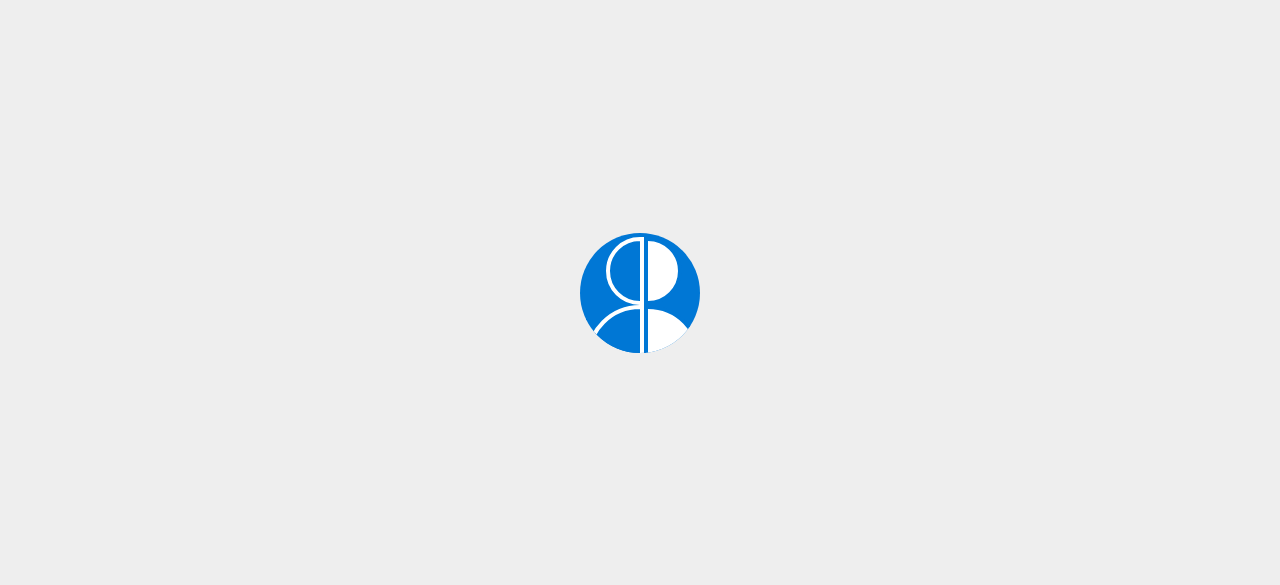 scroll, scrollTop: 0, scrollLeft: 0, axis: both 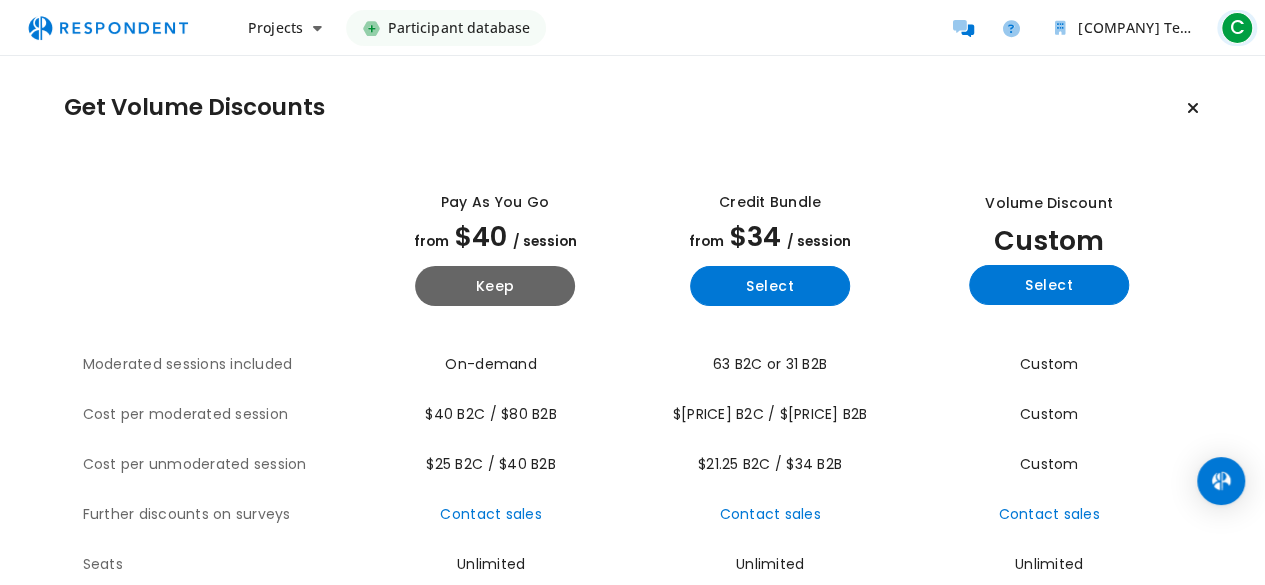 click on "C" at bounding box center (1237, 28) 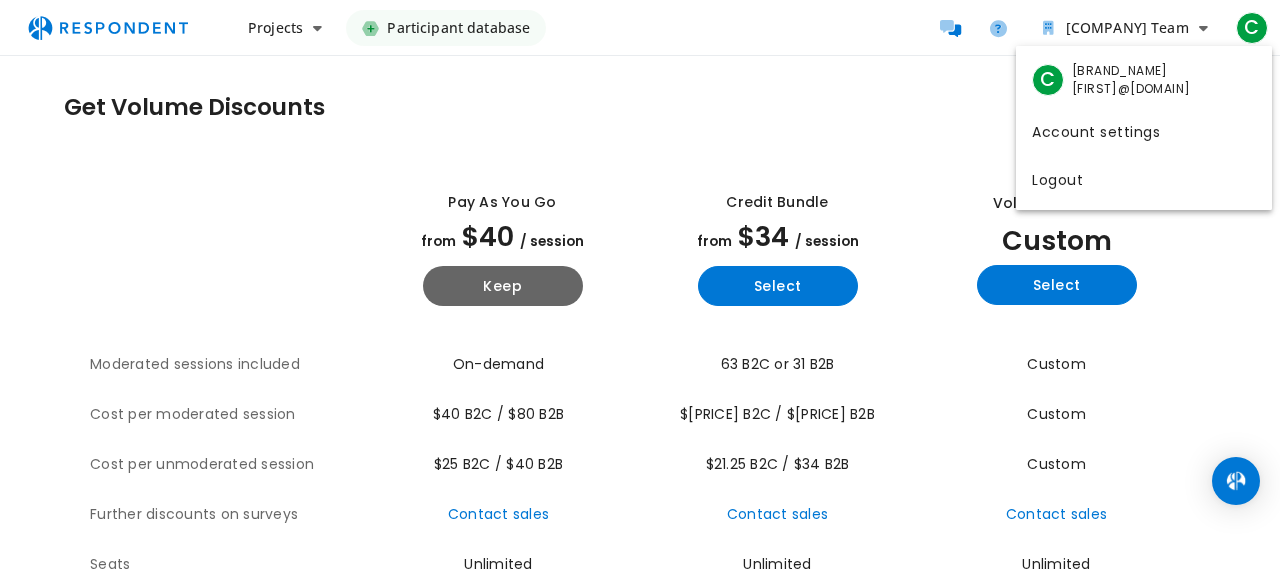 click at bounding box center [640, 292] 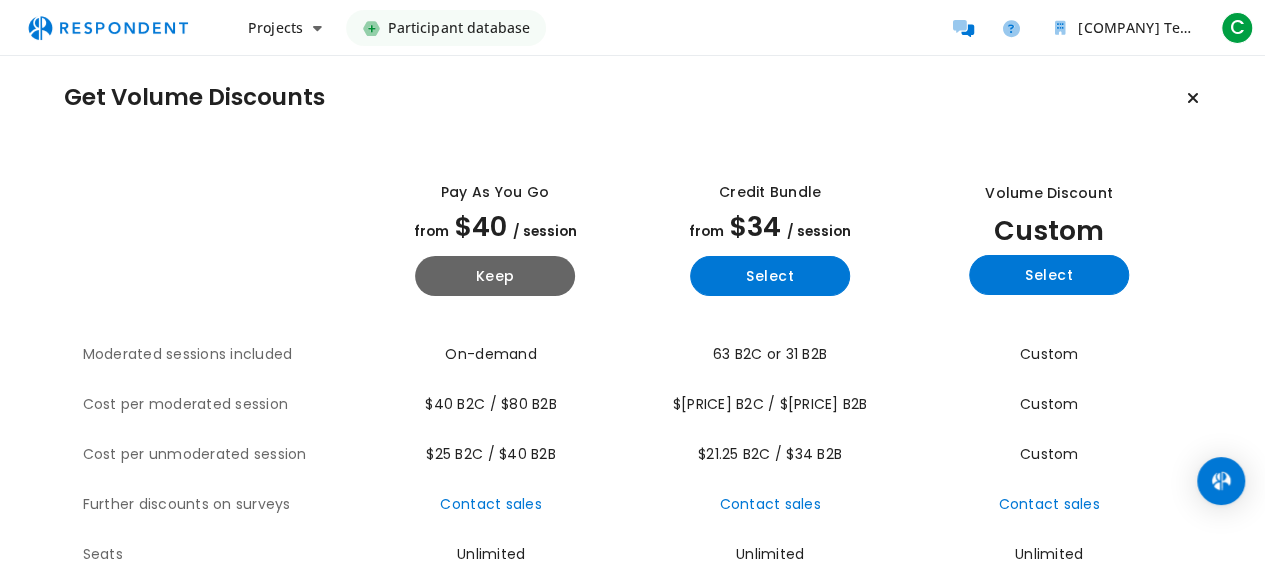 scroll, scrollTop: 8, scrollLeft: 0, axis: vertical 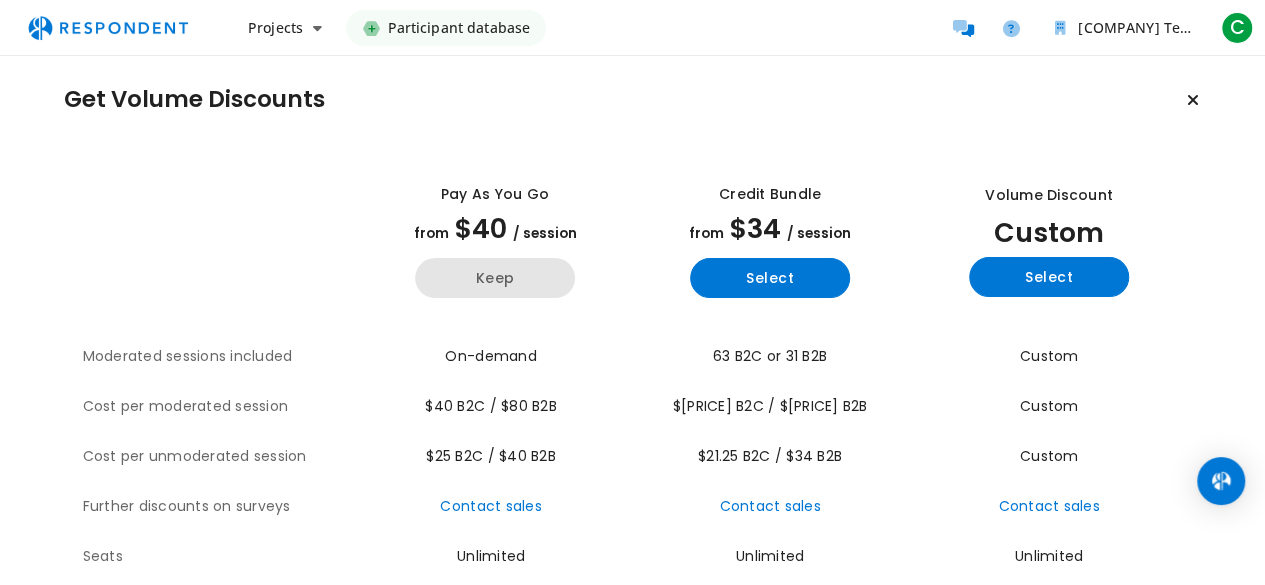 click on "Keep" at bounding box center (495, 278) 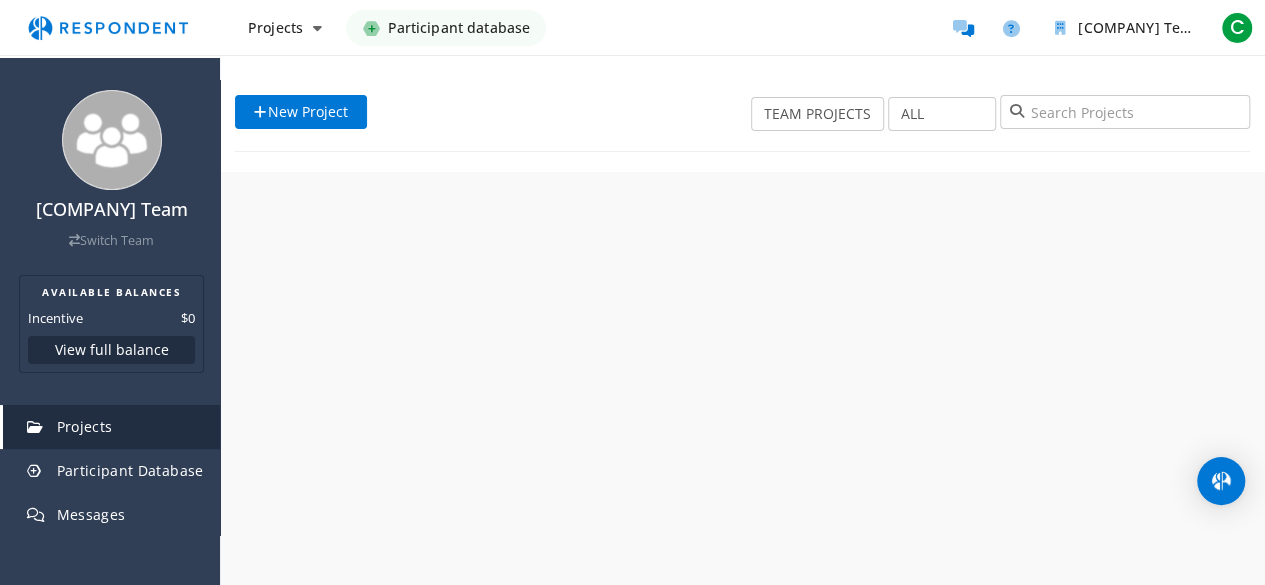 scroll, scrollTop: 0, scrollLeft: 0, axis: both 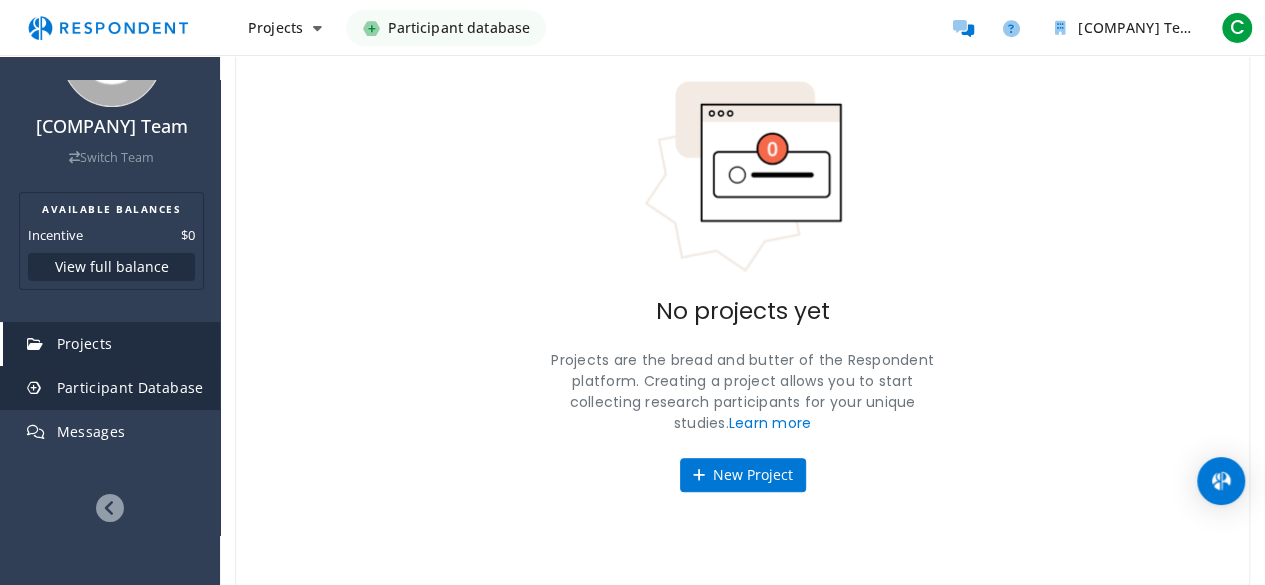 click on "Participant Database" at bounding box center [130, 387] 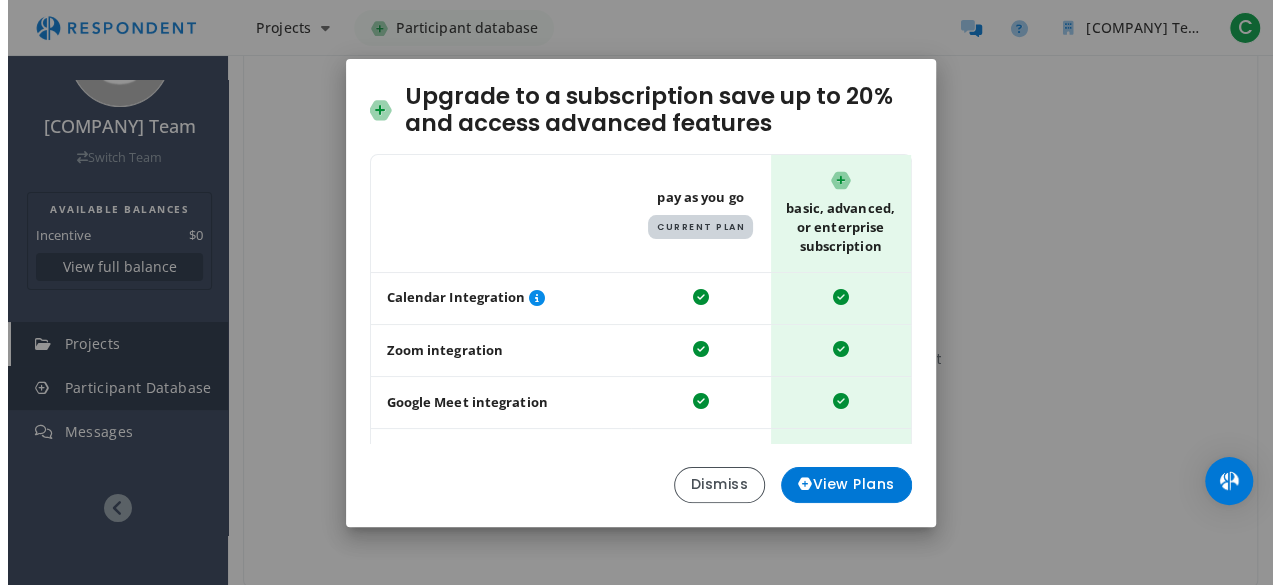 scroll, scrollTop: 0, scrollLeft: 0, axis: both 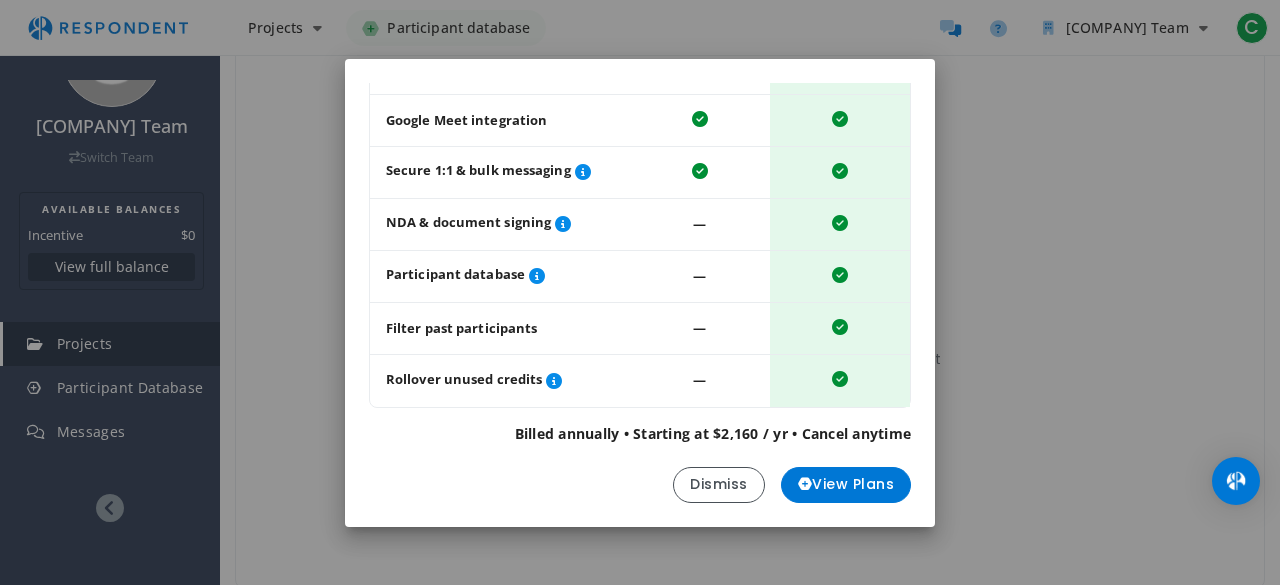 click on "Upgrade to a subscription save up to 20% and access advanced features               Table showing a comparison between the pay as you go plan and the basic, advanced, or enterprise subscription plans             Pay As You Go  Current Plan              Basic, Advanced, or Enterprise Subscription               Calendar Integration                                   Zoom integration                         Google Meet integration                         Secure 1:1 & bulk messaging                                   NDA & document signing                      ―              Participant database                      ―              Filter past participants            ―              Rollover unused credits                      ―                    Billed annually • Starting at $2,160 / yr • Cancel anytime           Dismiss       View Plans" at bounding box center [640, 292] 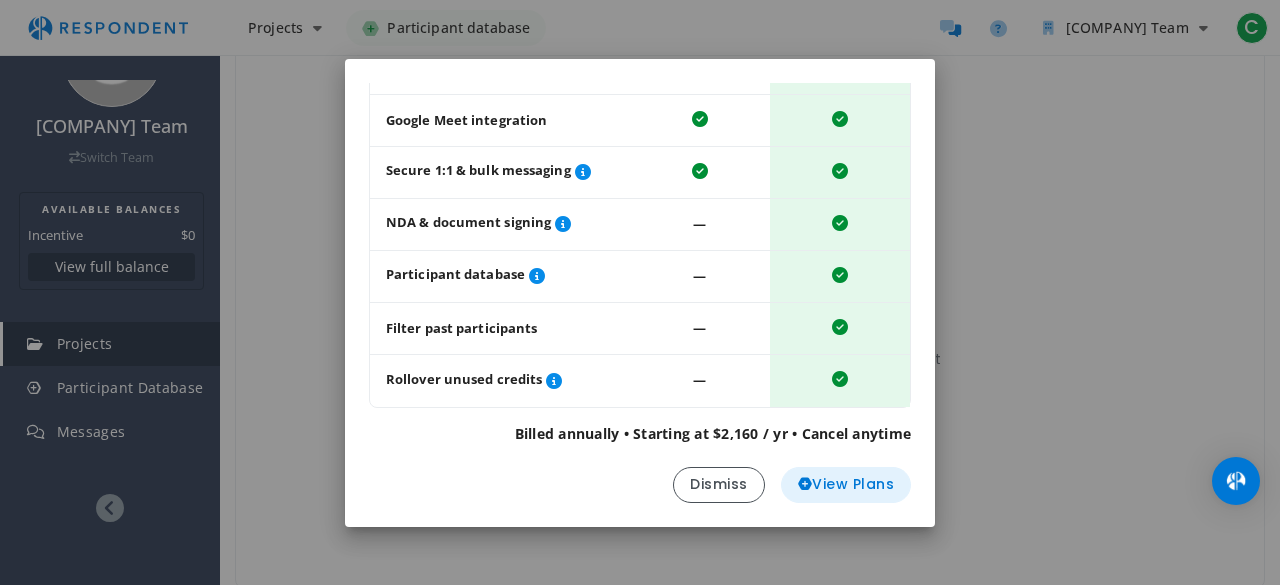 click on "View Plans" 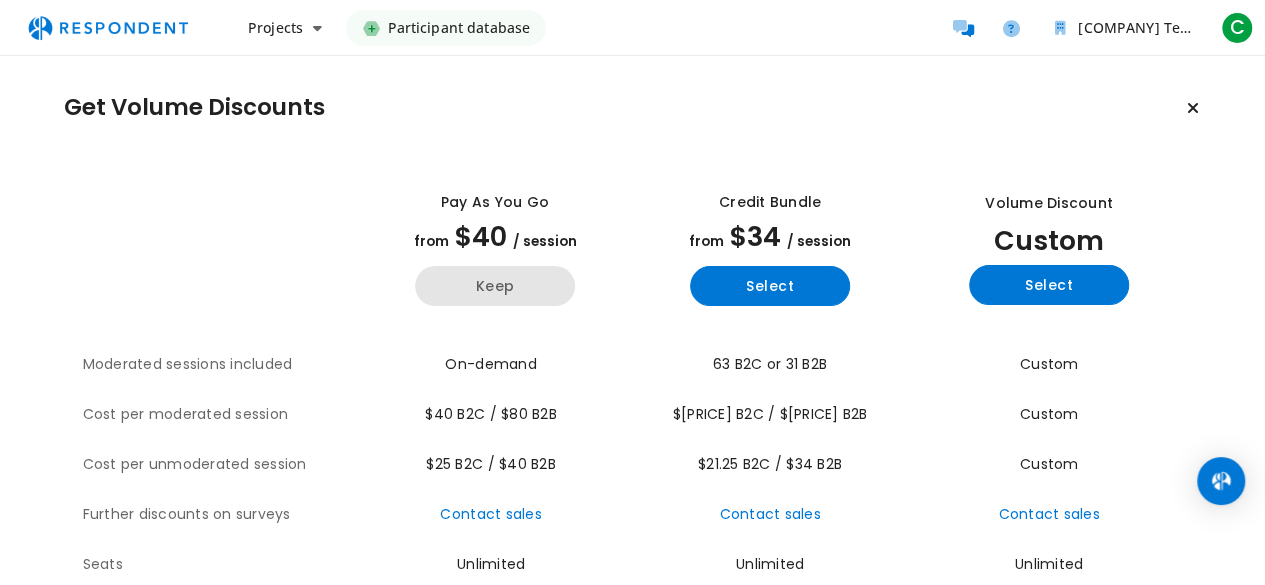 click on "Keep" at bounding box center [495, 286] 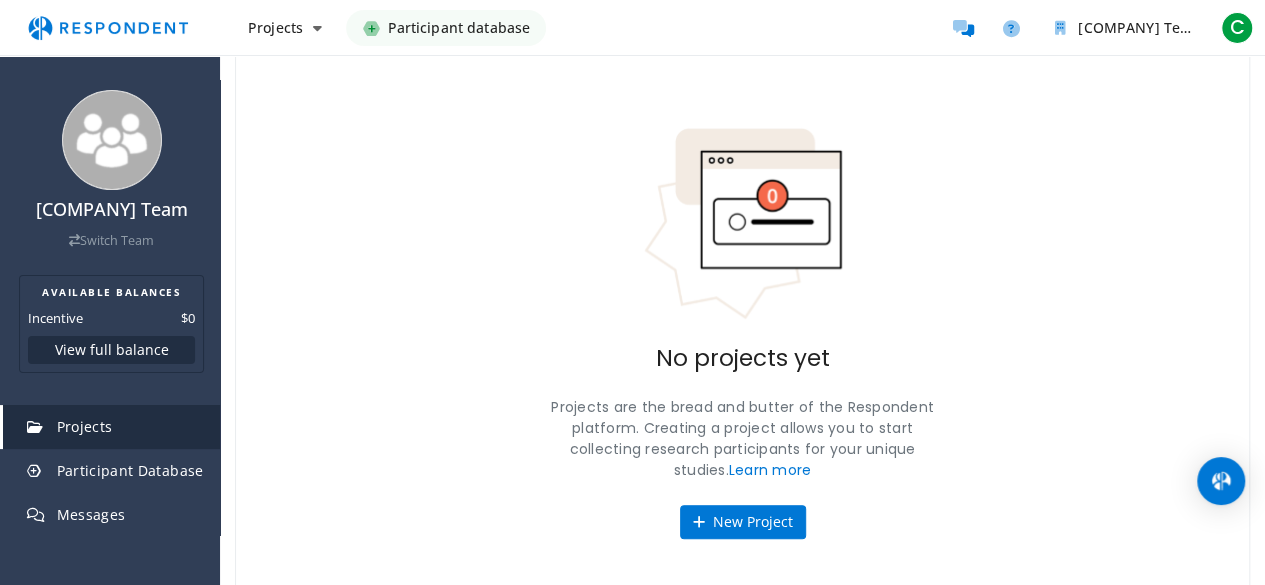 scroll, scrollTop: 133, scrollLeft: 0, axis: vertical 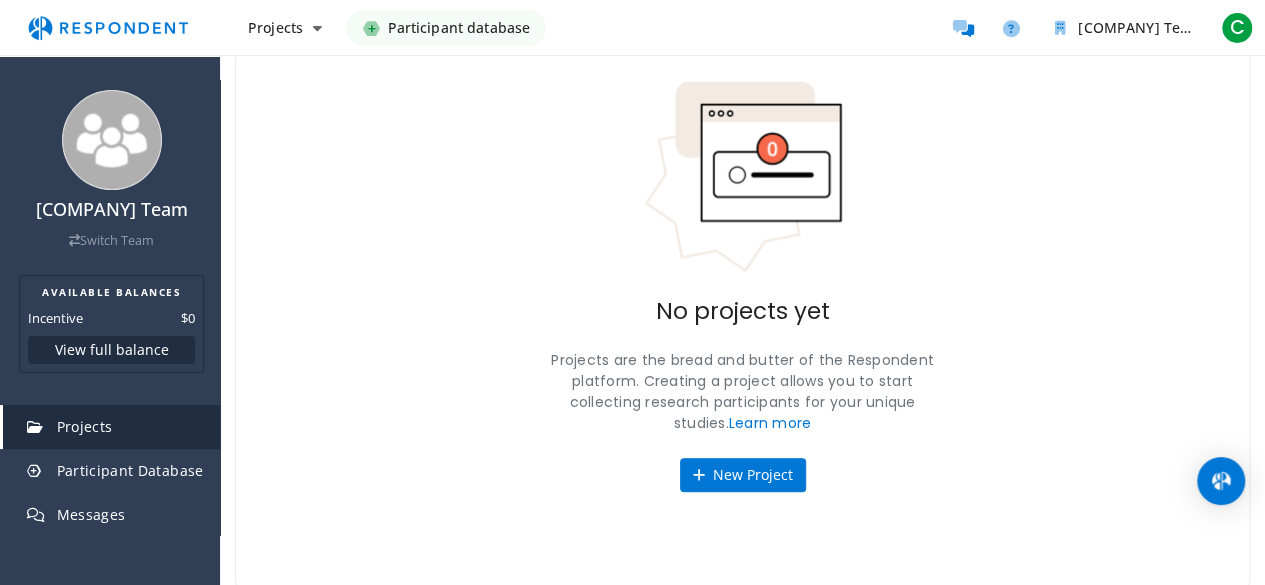 click on "No projects yet    Projects are the bread and butter of the Respondent platform. Creating a project allows you to start collecting research participants for your unique studies.   Learn more         New Project" at bounding box center (742, 286) 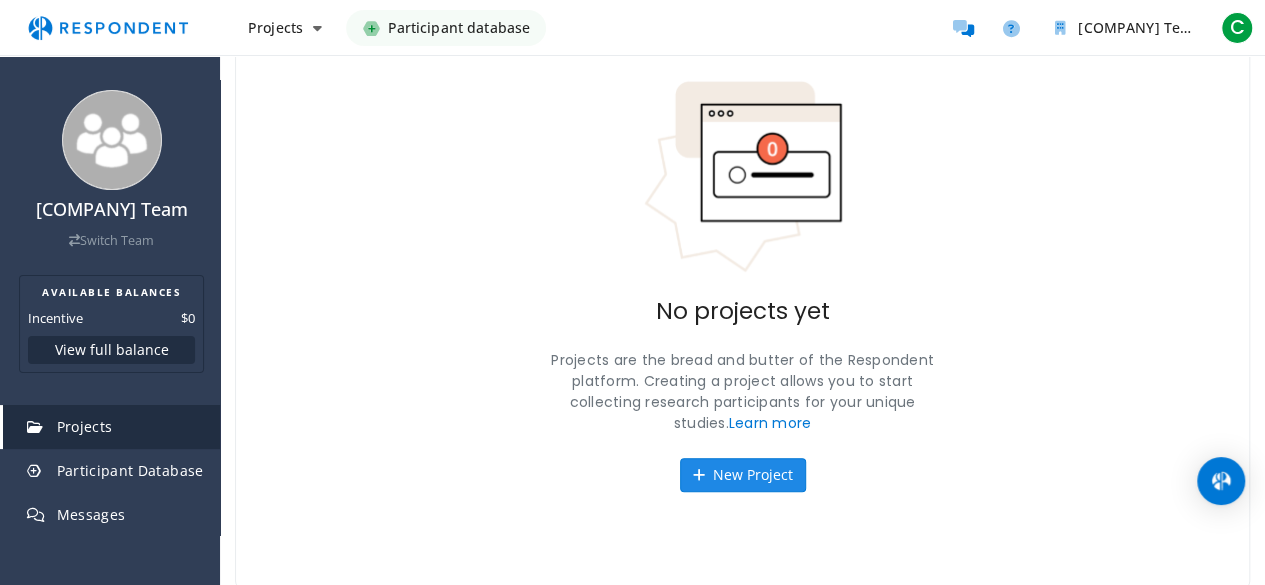 click on "New Project" at bounding box center (743, 475) 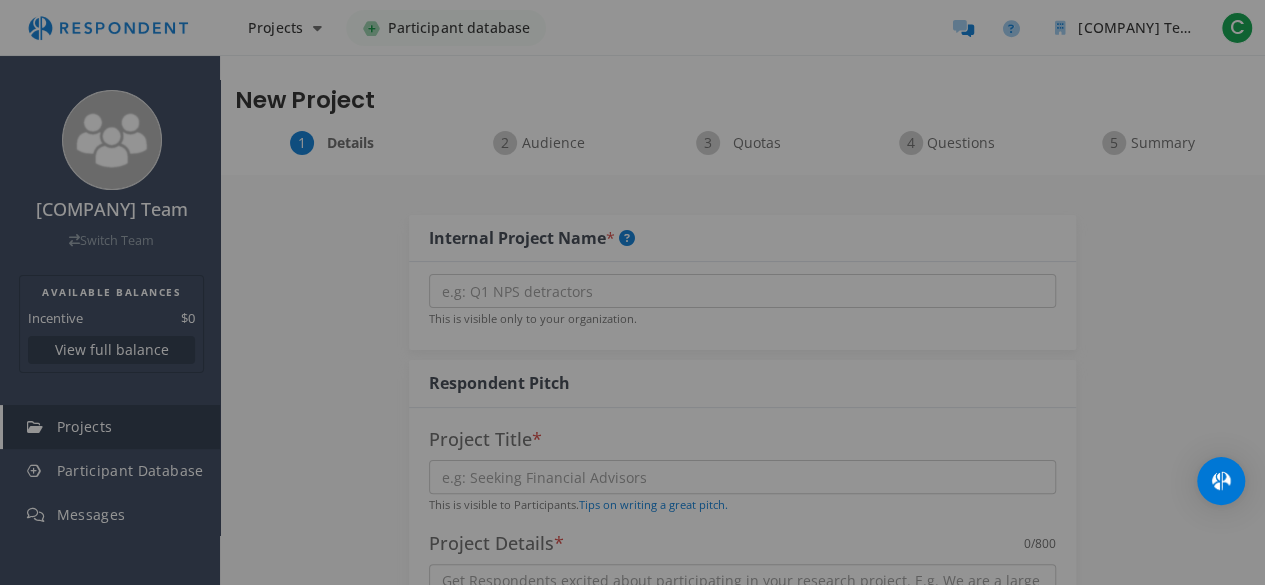 scroll, scrollTop: 0, scrollLeft: 0, axis: both 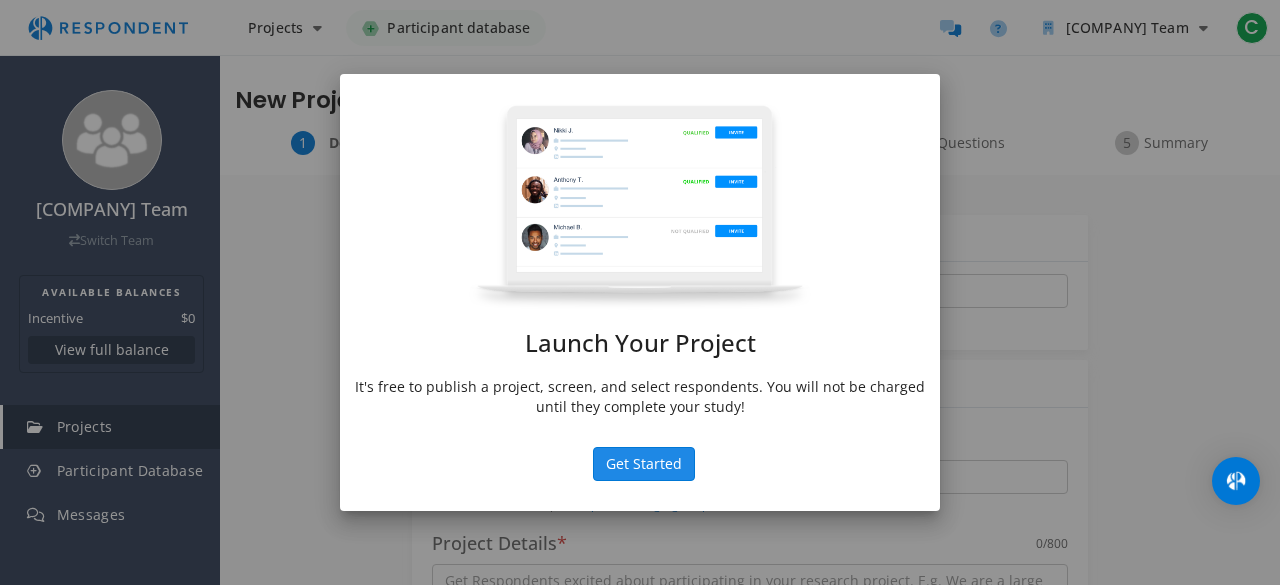 click on "Get Started" 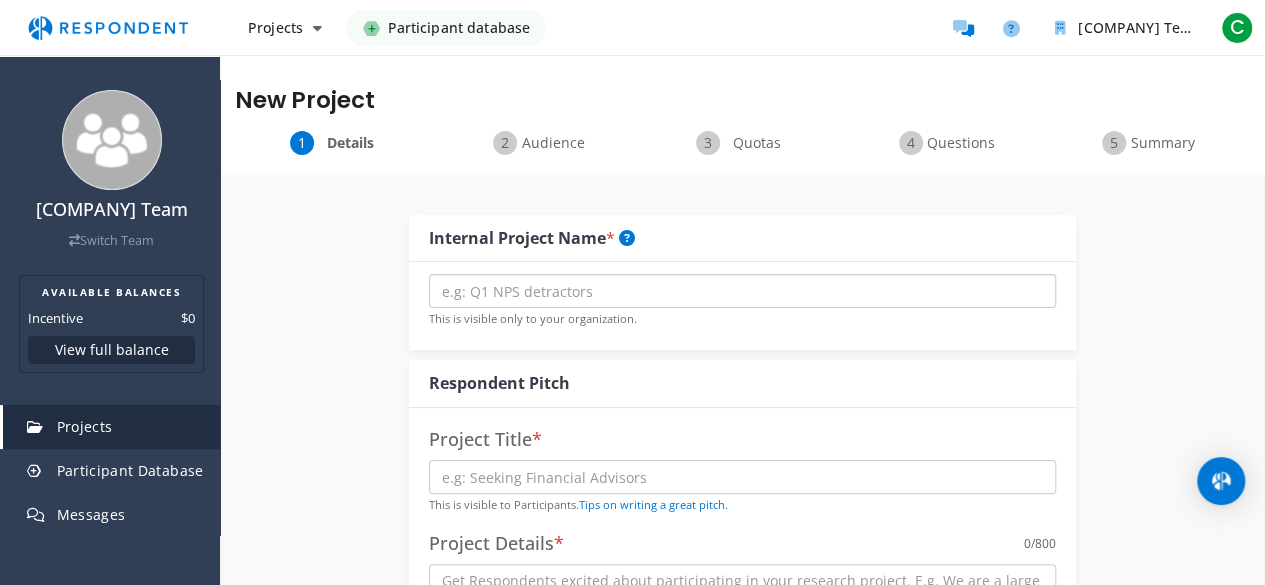 click at bounding box center (742, 291) 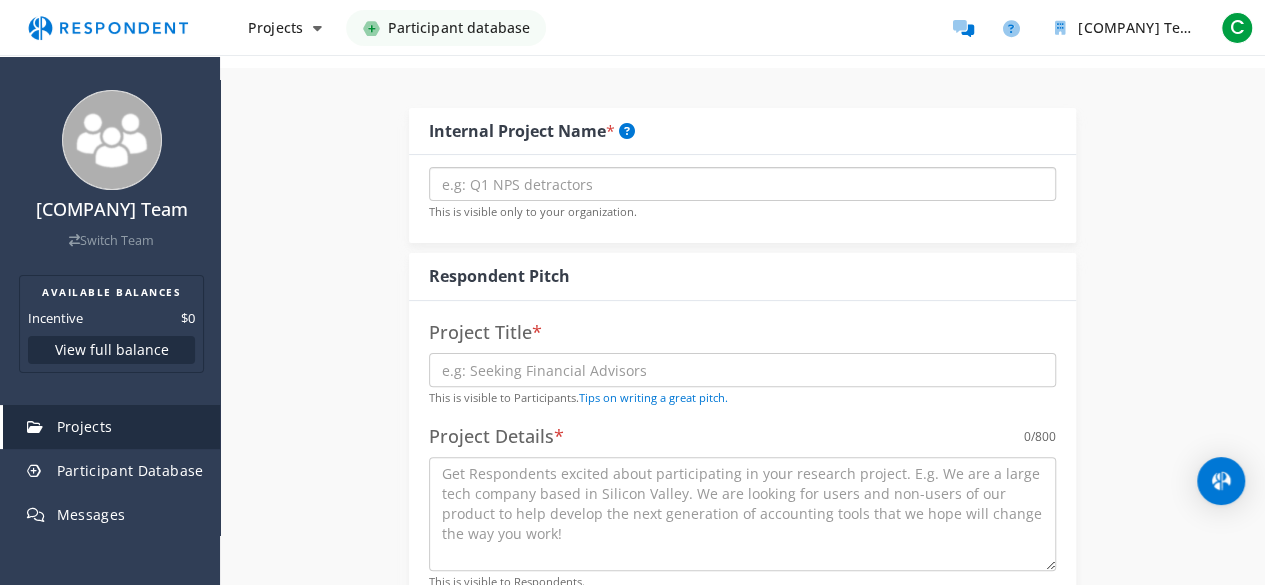 scroll, scrollTop: 0, scrollLeft: 0, axis: both 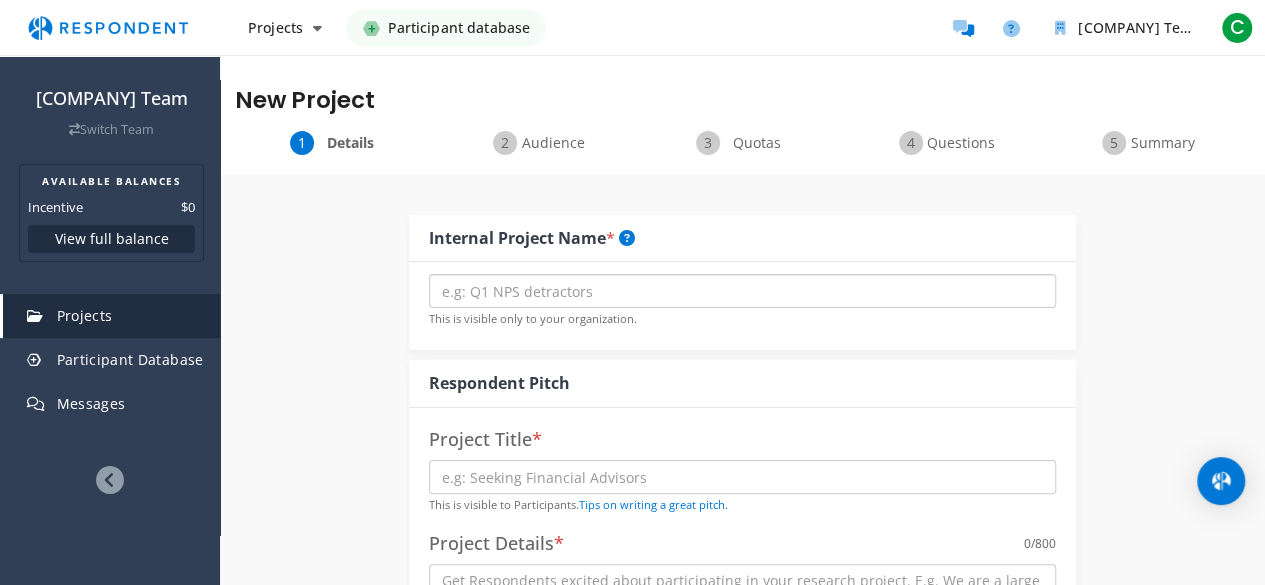 click at bounding box center [742, 291] 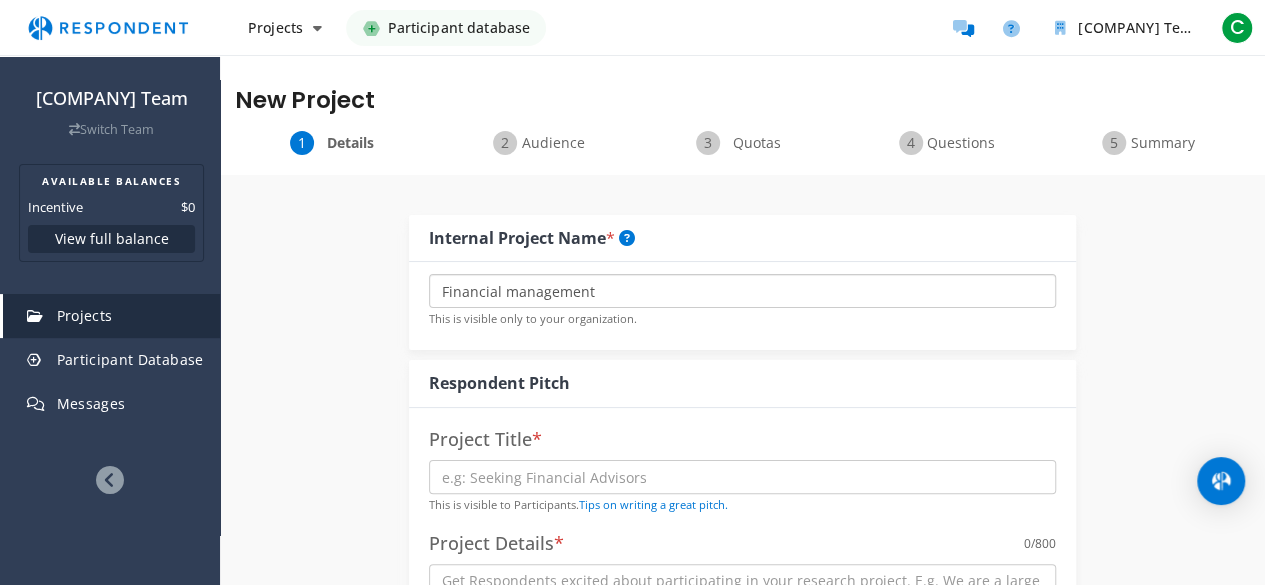 type on "Financial management" 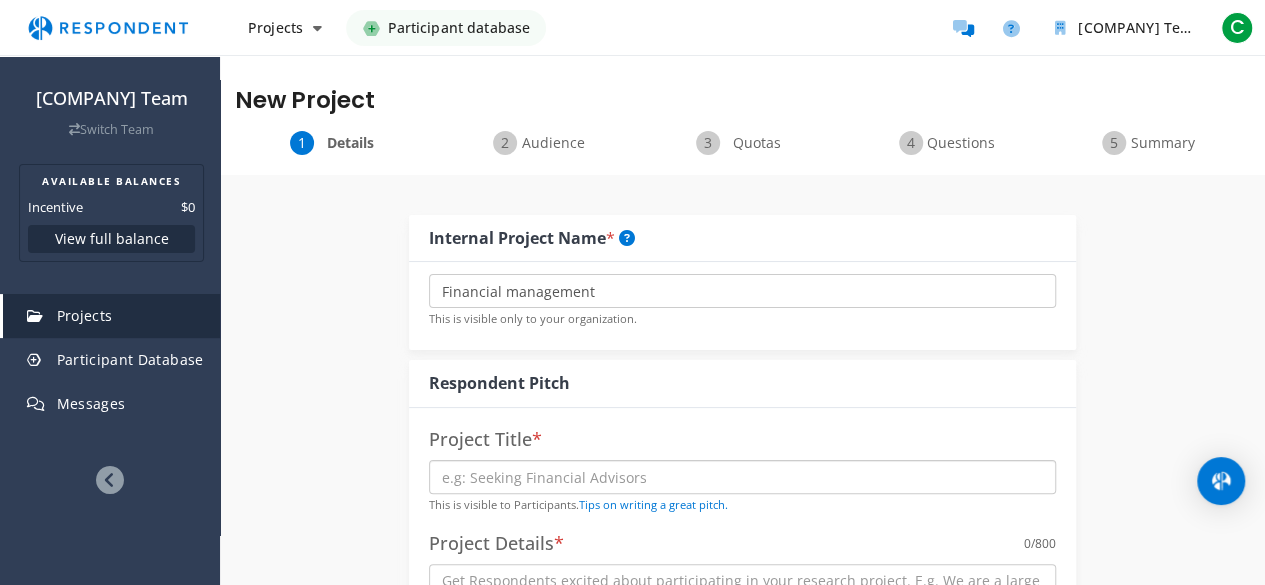 click at bounding box center (742, 477) 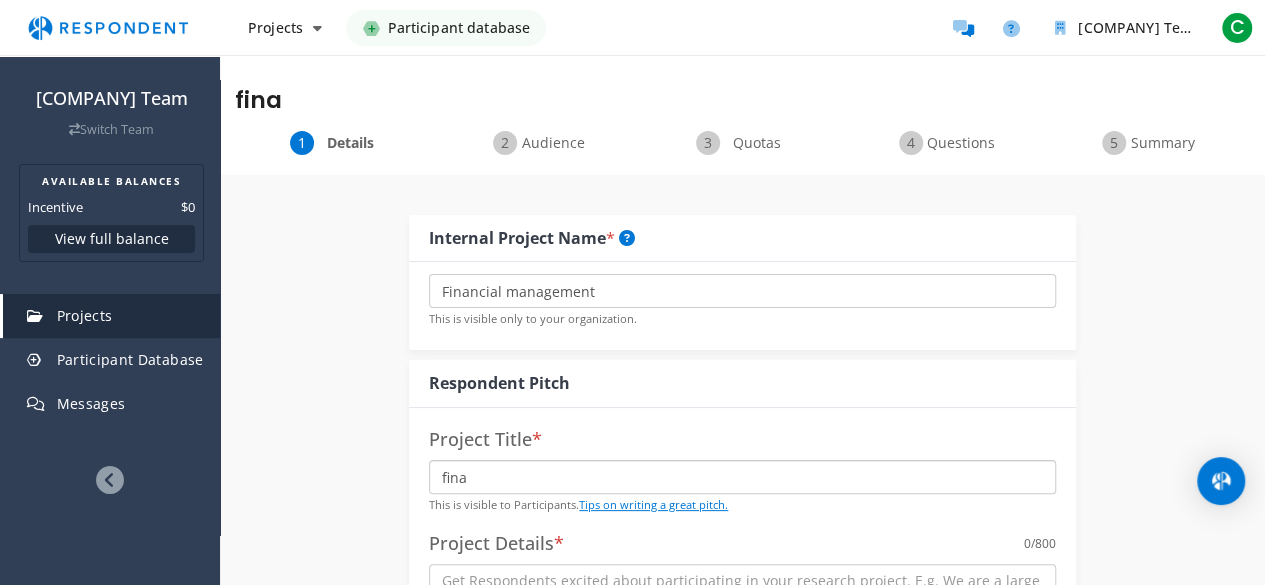 type on "fina" 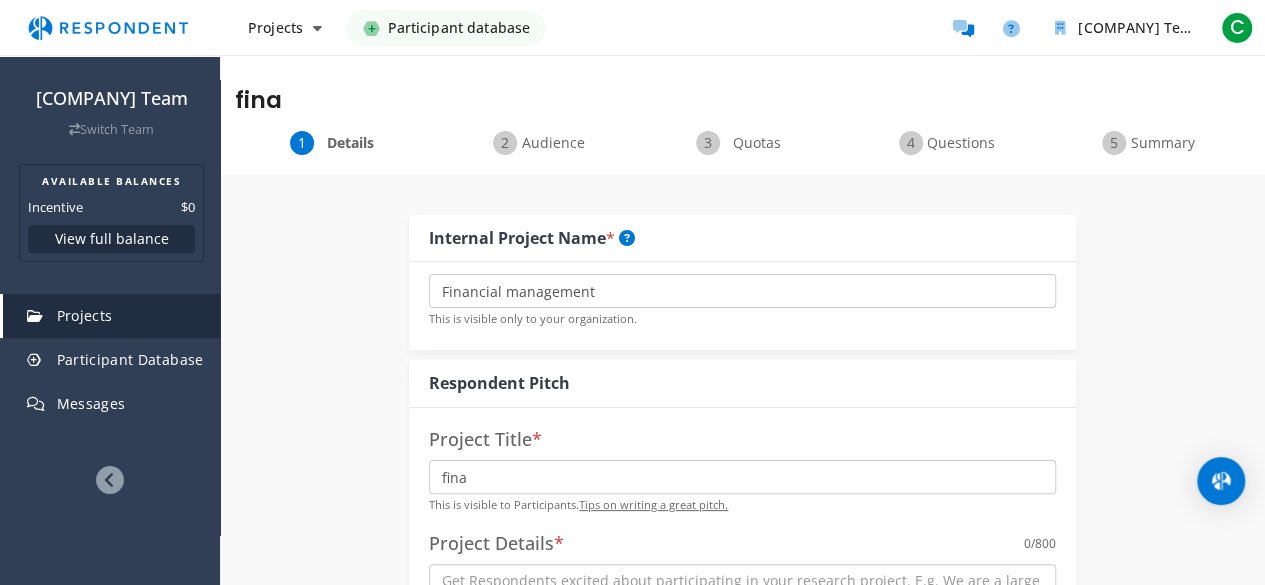 click on "Tips on writing a great pitch." at bounding box center (653, 504) 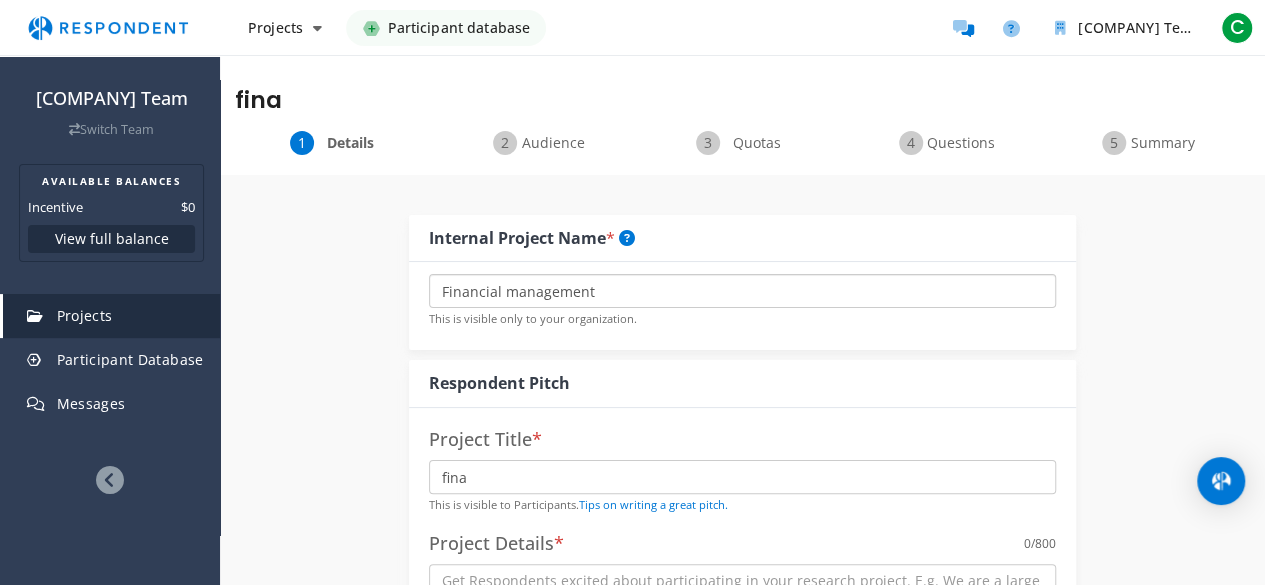 click on "Financial management" at bounding box center [742, 291] 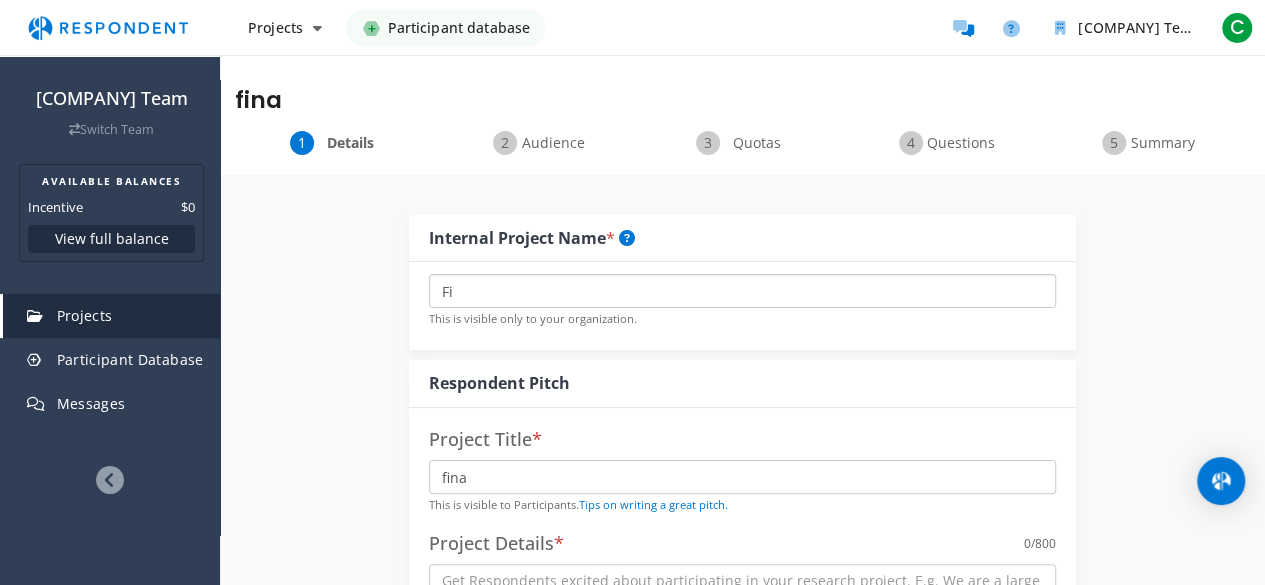 type on "F" 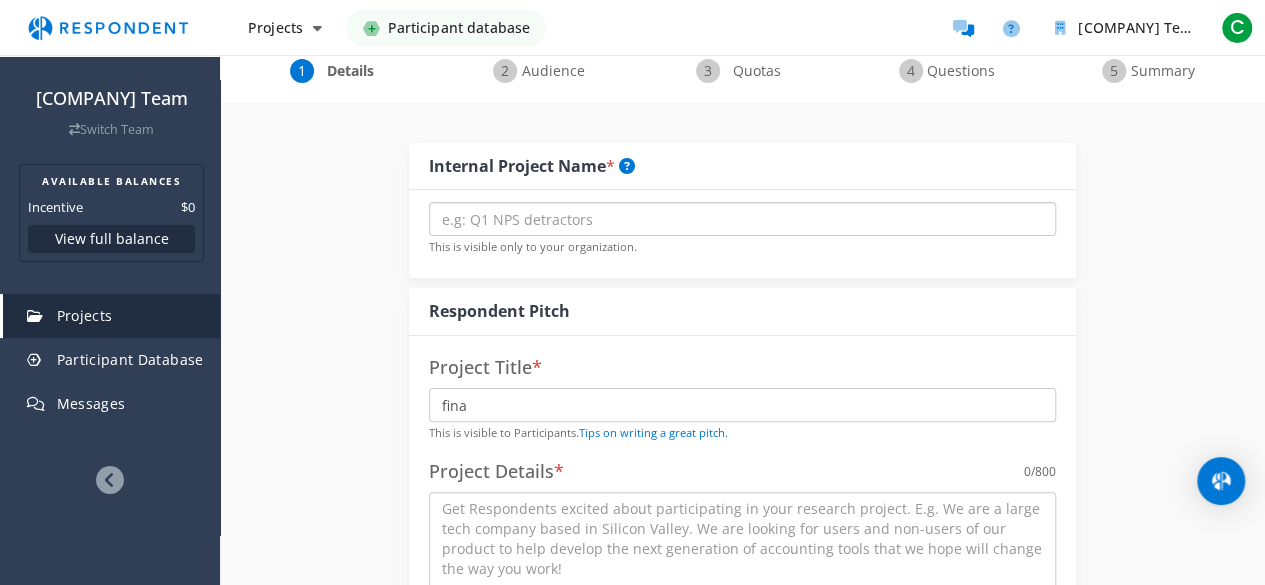 scroll, scrollTop: 0, scrollLeft: 0, axis: both 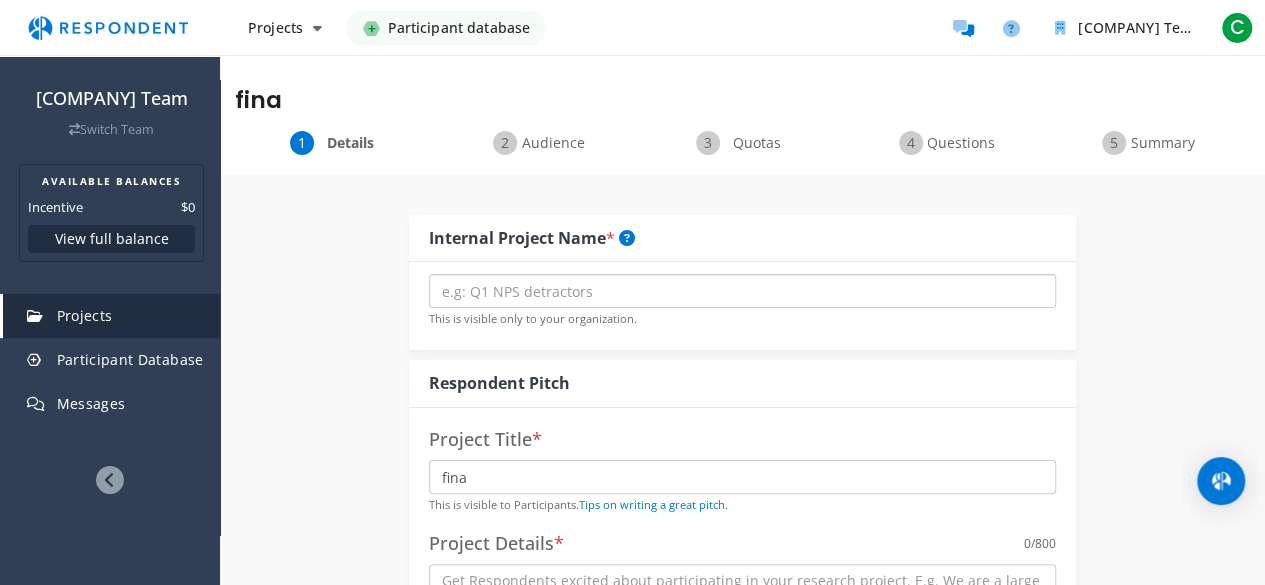 type 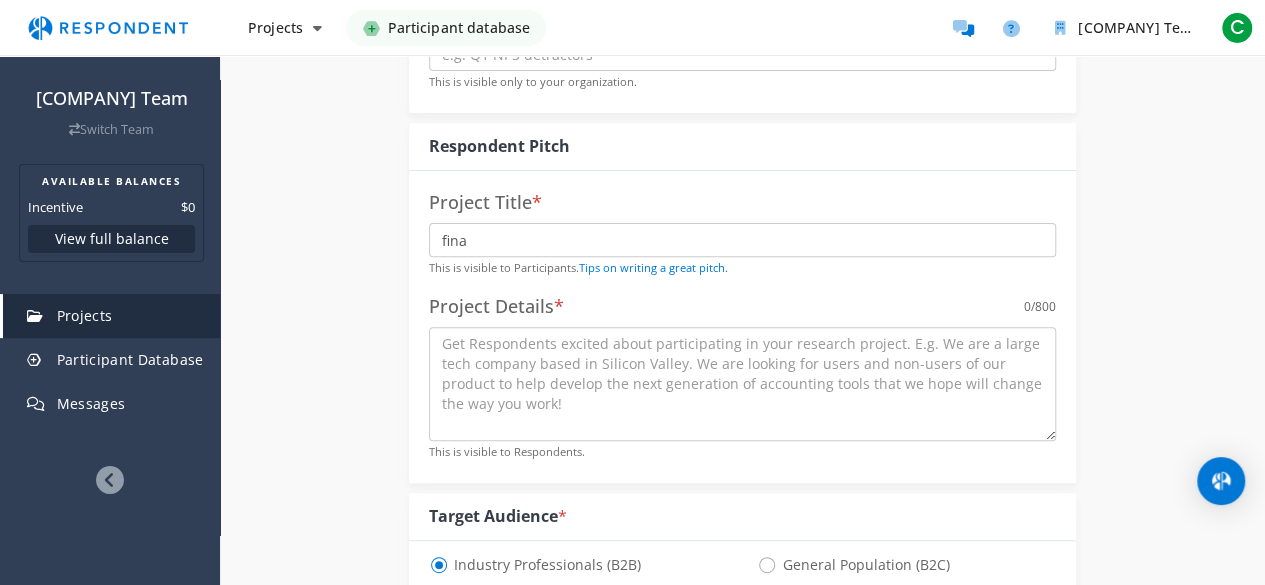 scroll, scrollTop: 238, scrollLeft: 0, axis: vertical 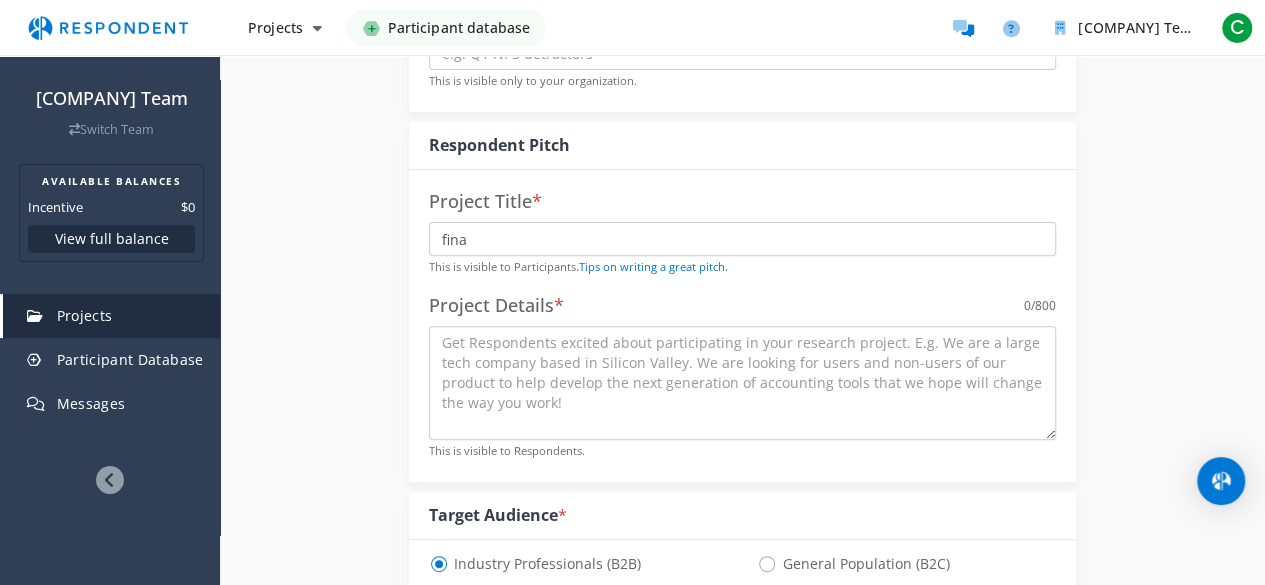 click on "Projects" at bounding box center (111, 316) 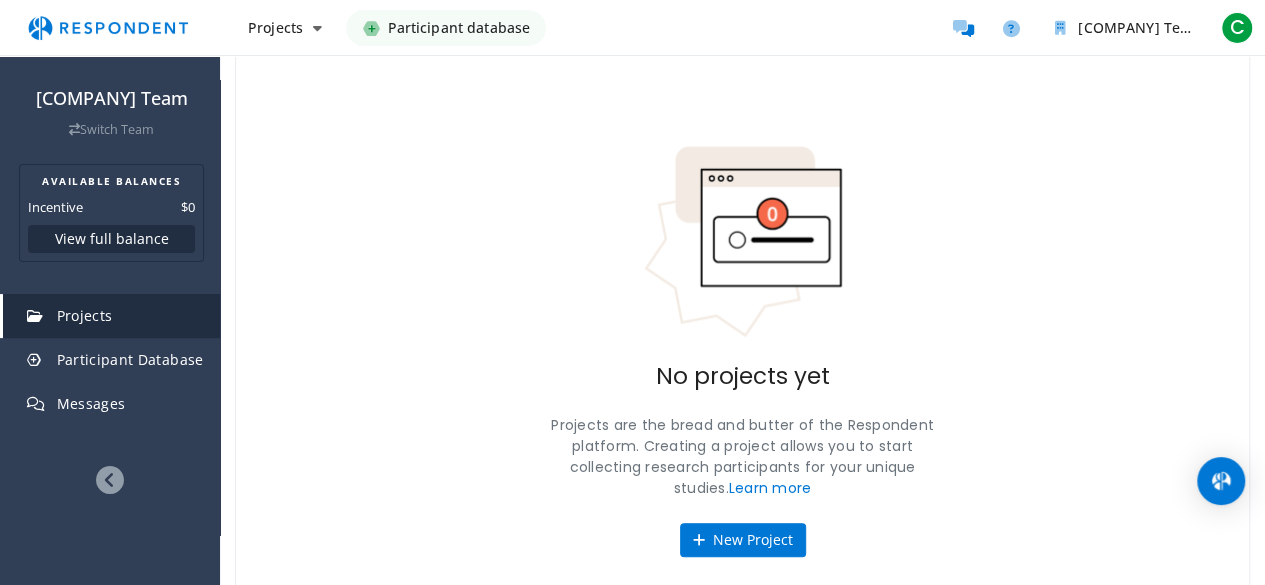 scroll, scrollTop: 133, scrollLeft: 0, axis: vertical 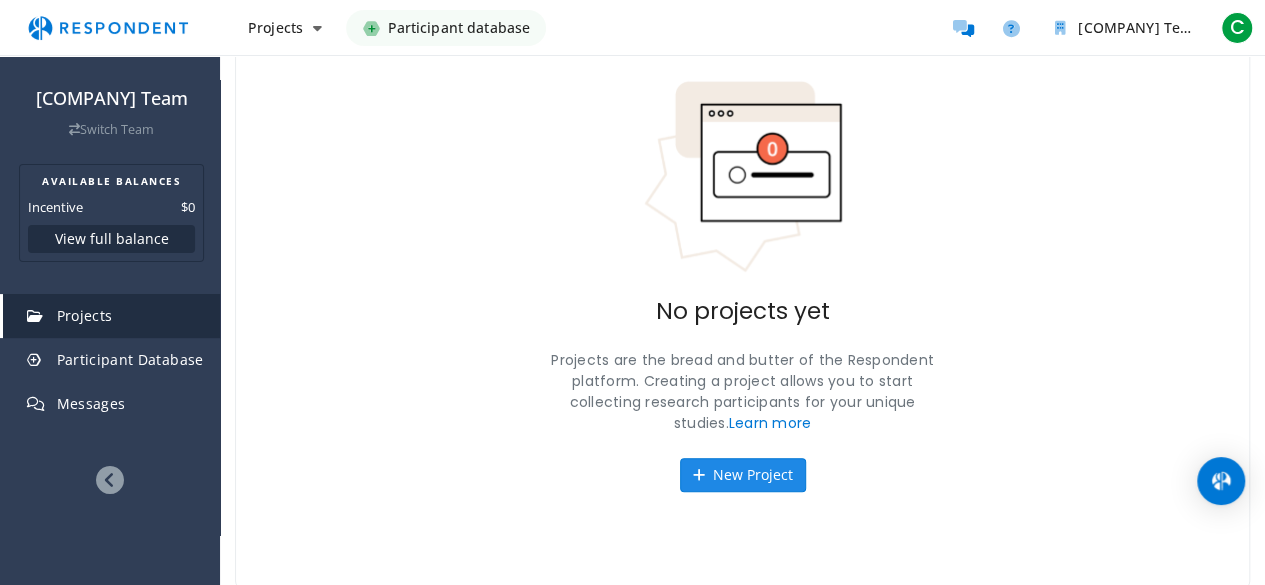 click on "New Project" at bounding box center [743, 475] 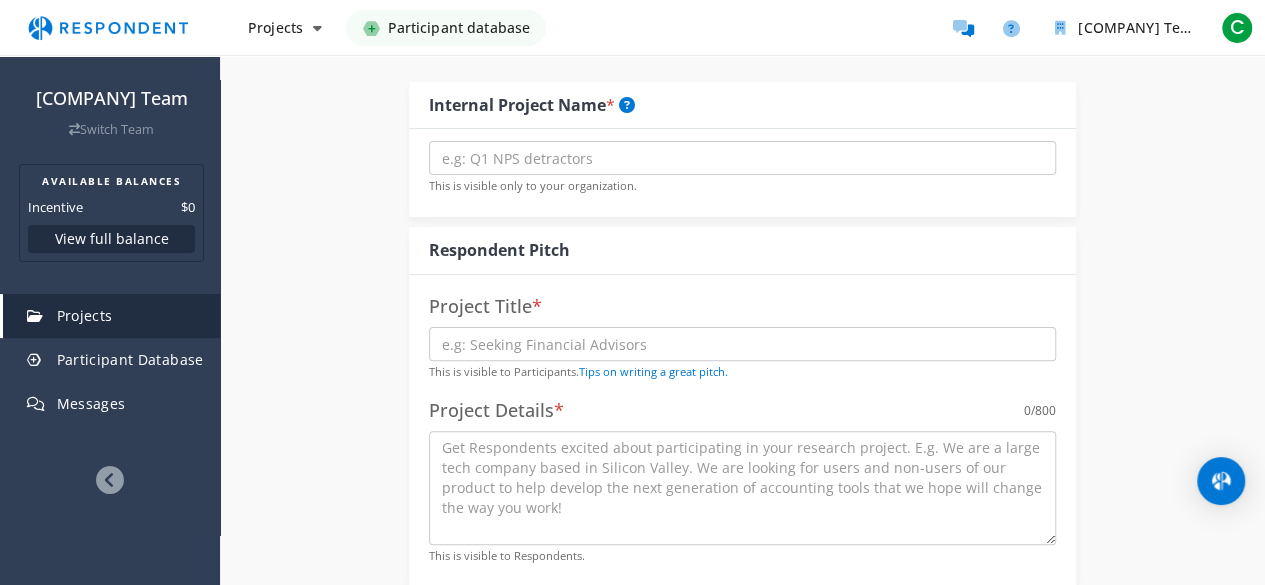 scroll, scrollTop: 0, scrollLeft: 0, axis: both 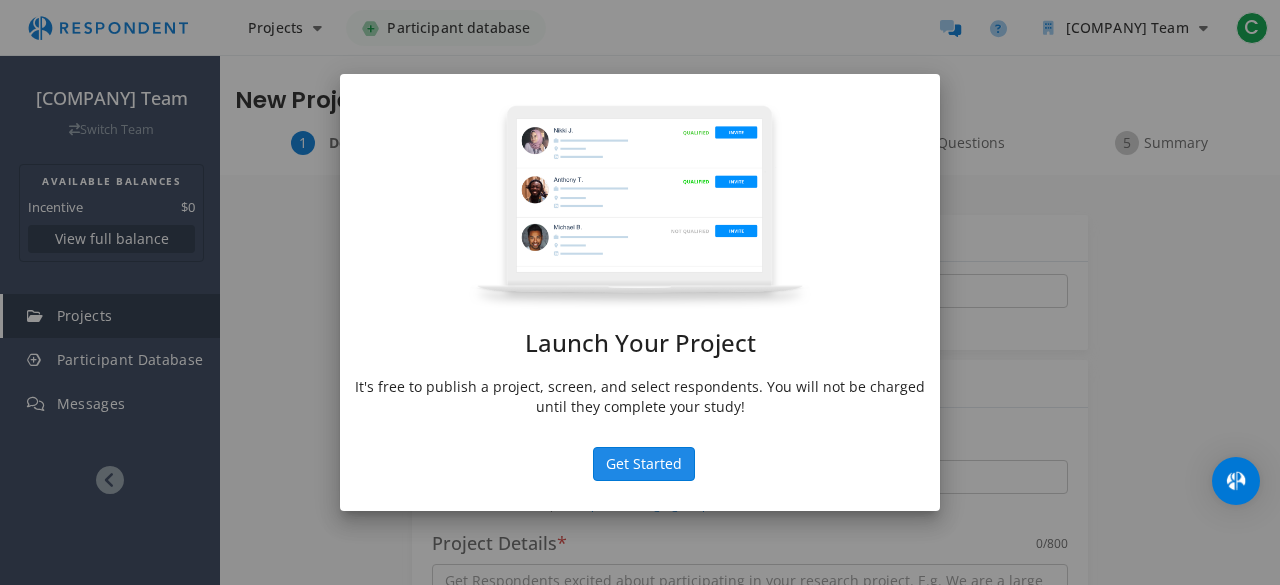 click on "Get Started" 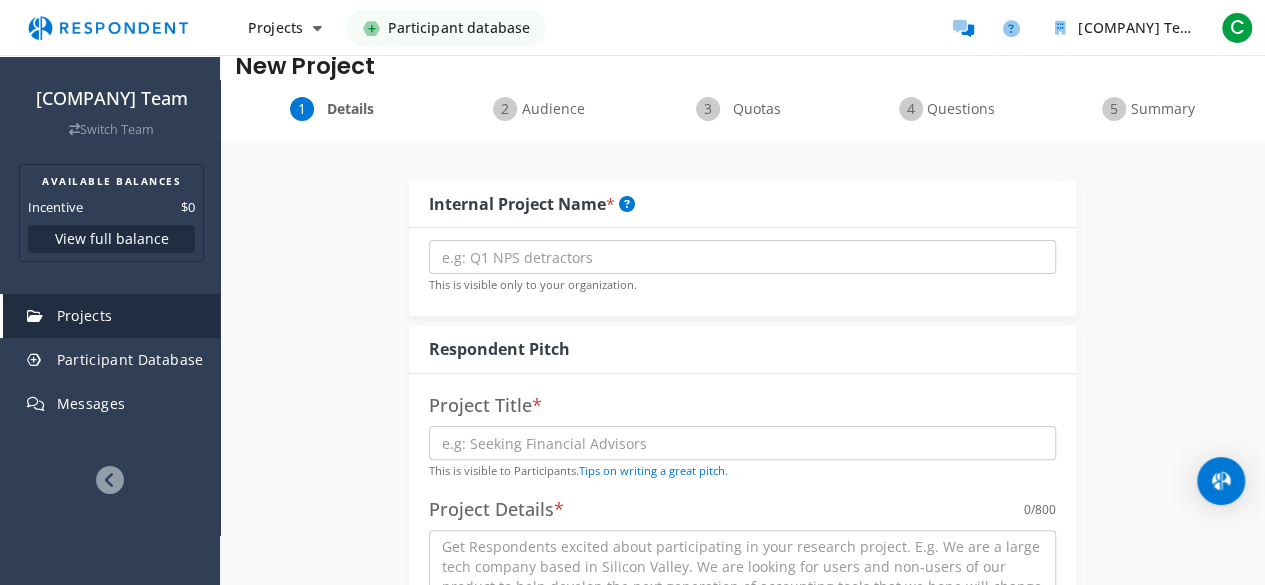 scroll, scrollTop: 24, scrollLeft: 0, axis: vertical 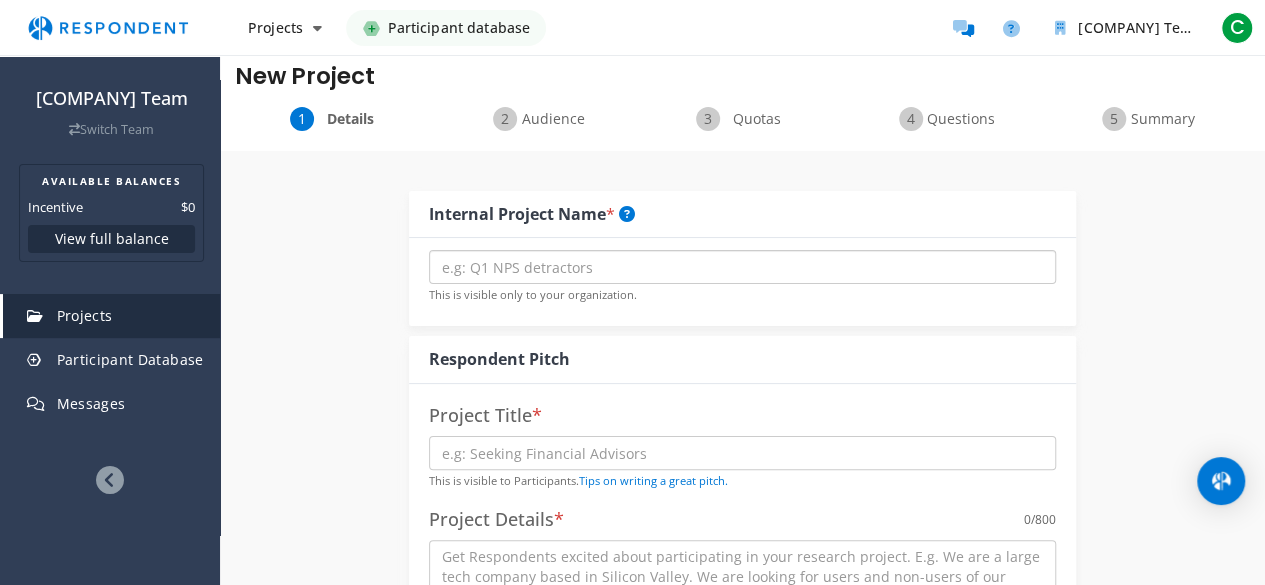 click at bounding box center [742, 267] 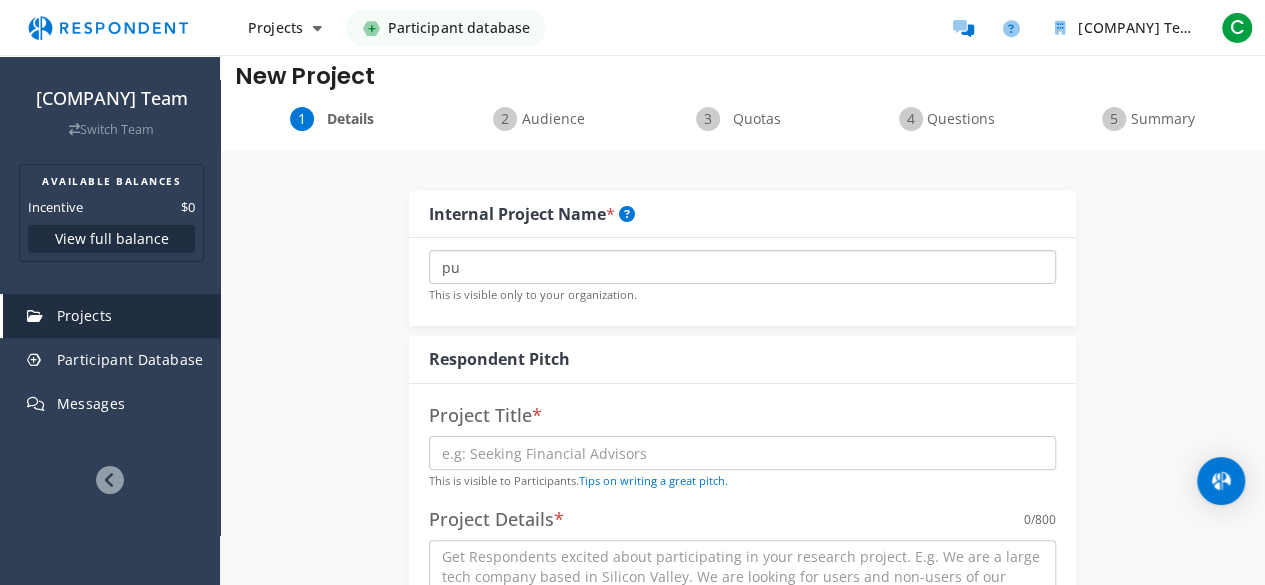 type on "p" 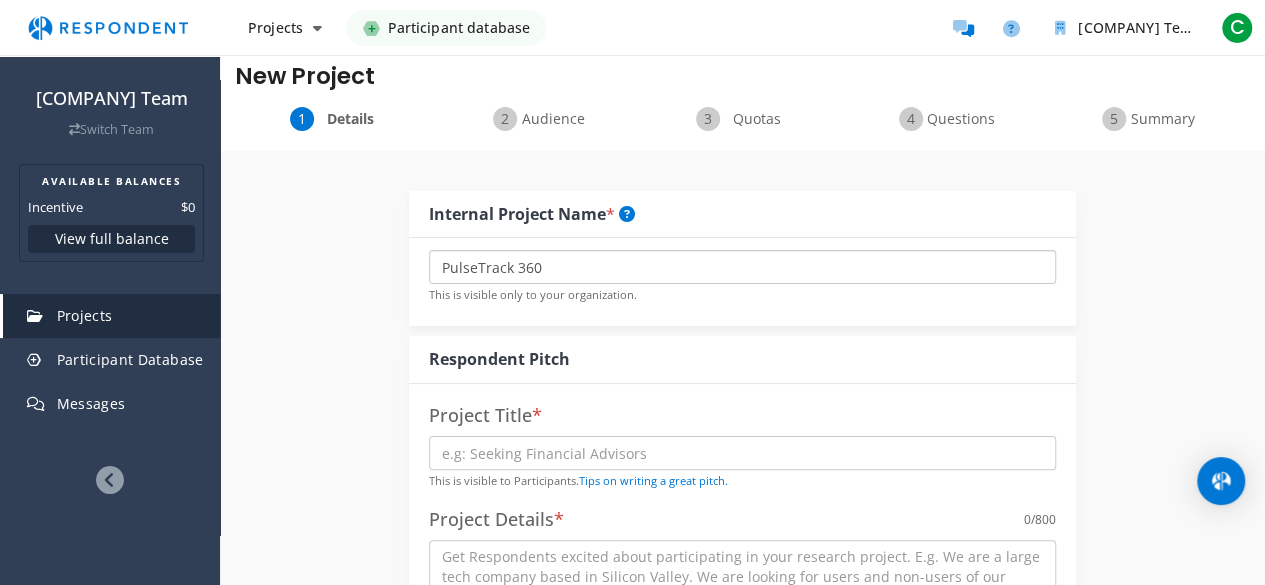 type on "PulseTrack 360" 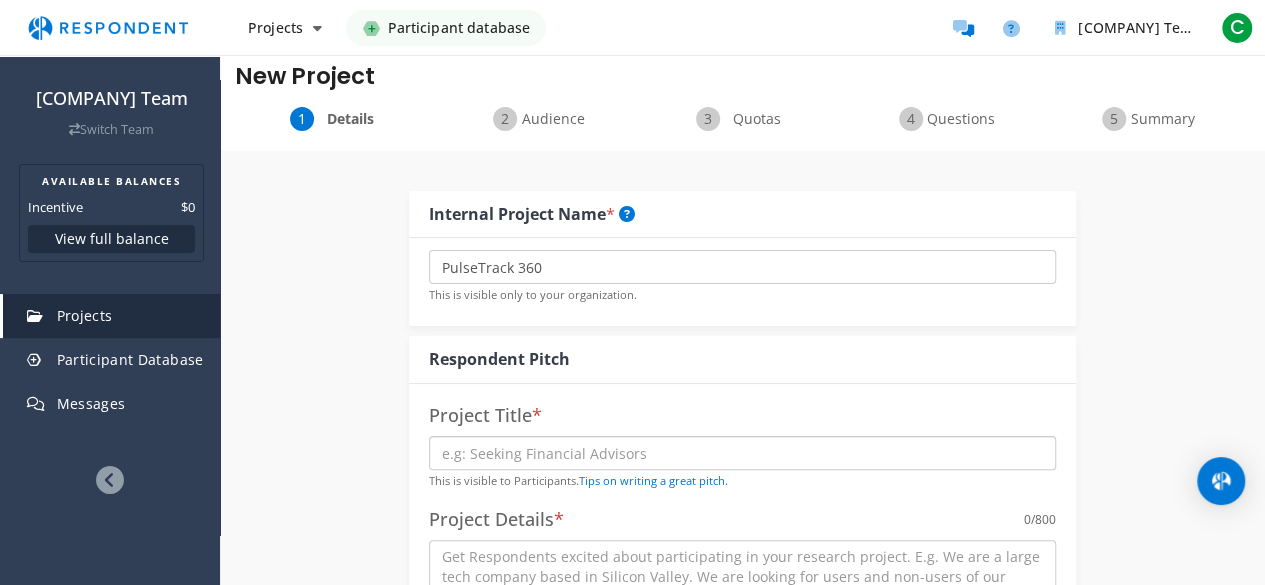 click at bounding box center (742, 453) 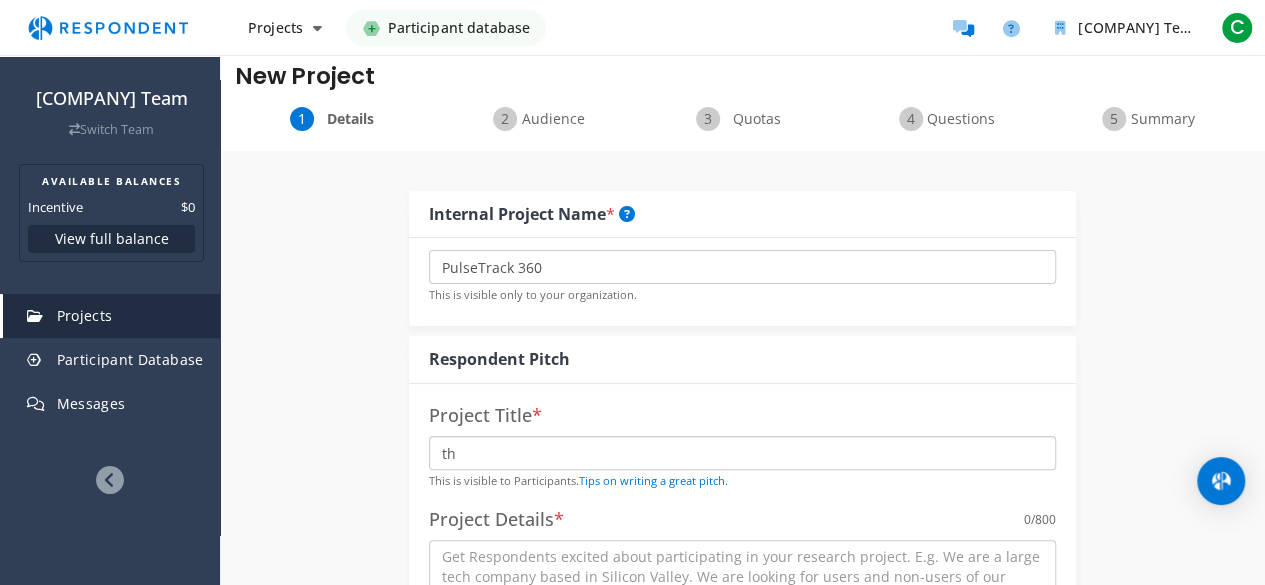 type on "t" 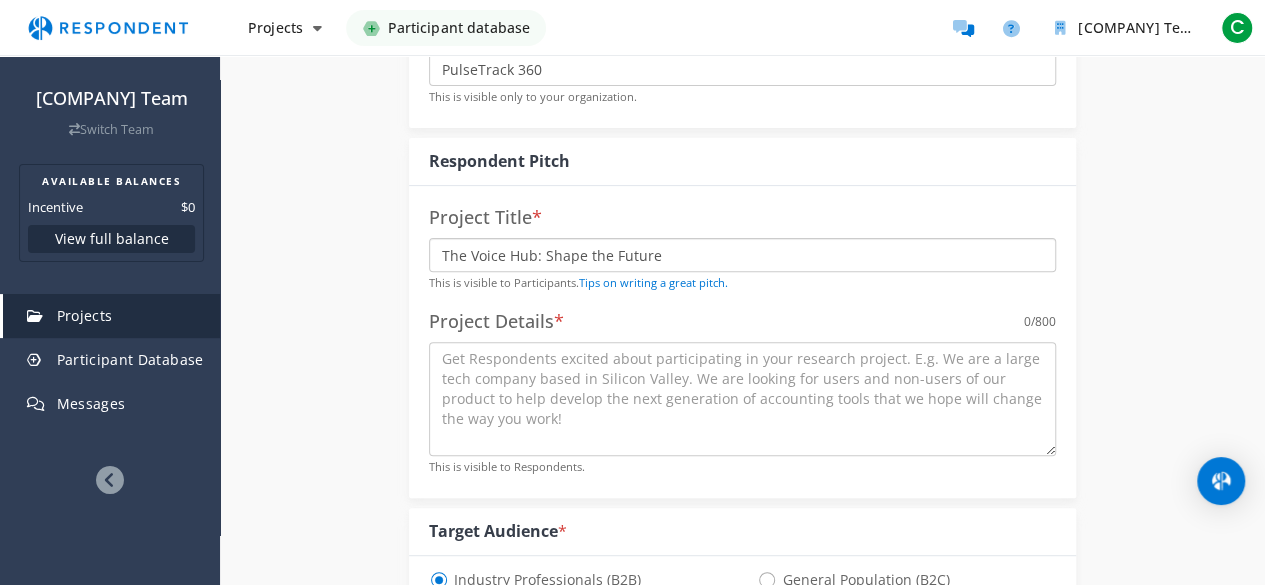 scroll, scrollTop: 53, scrollLeft: 0, axis: vertical 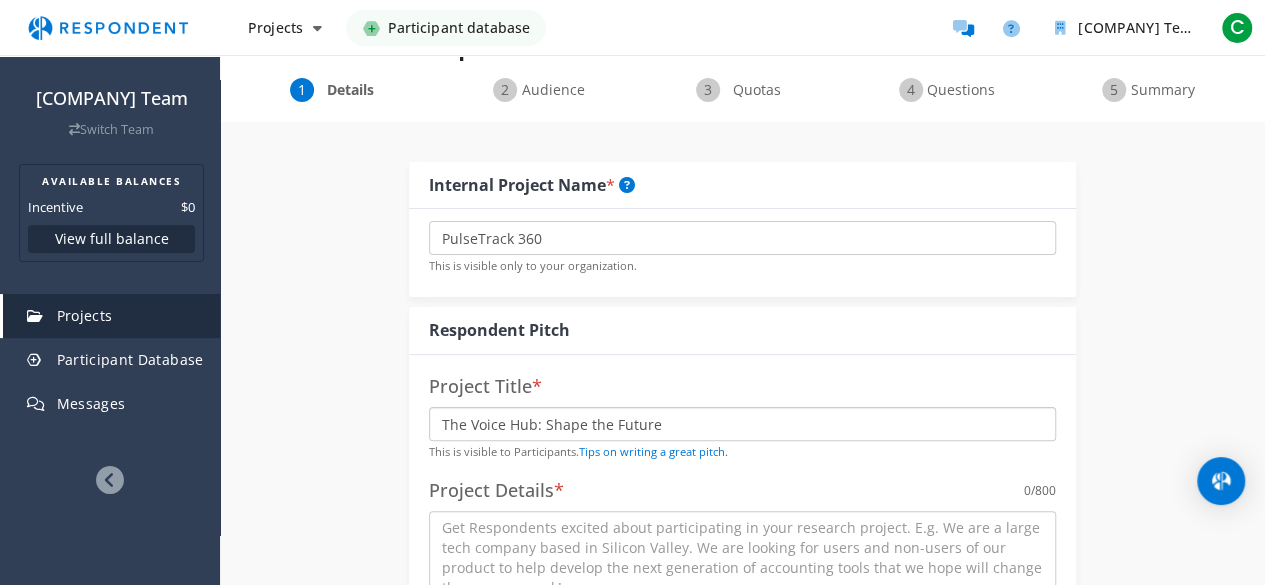 type on "The Voice Hub: Shape the Future" 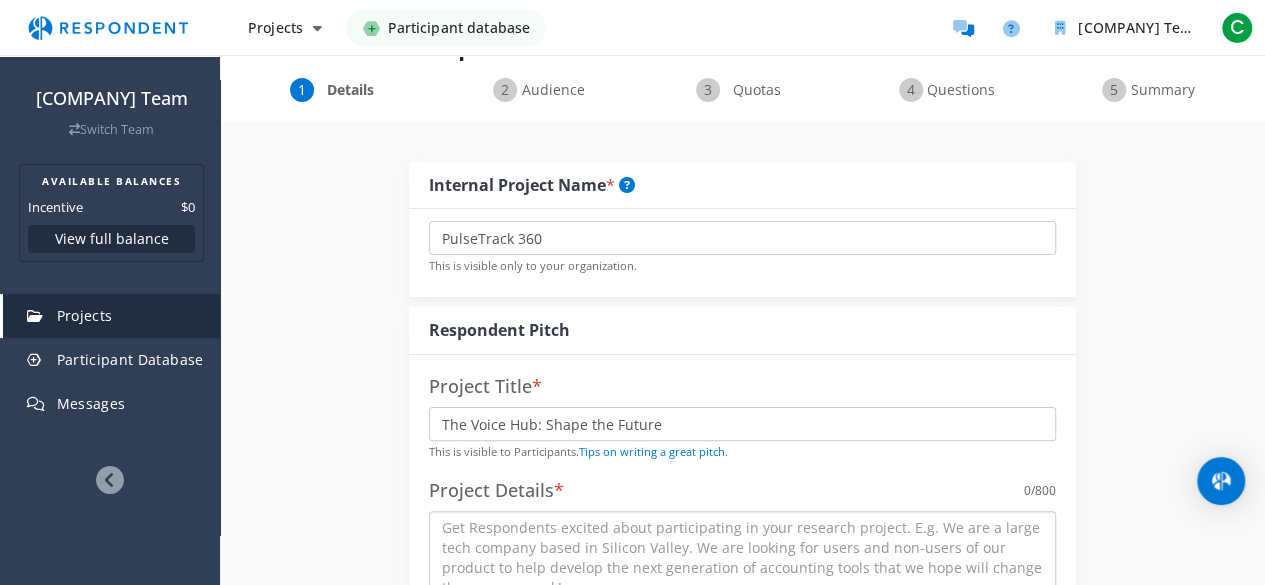 click at bounding box center (742, 568) 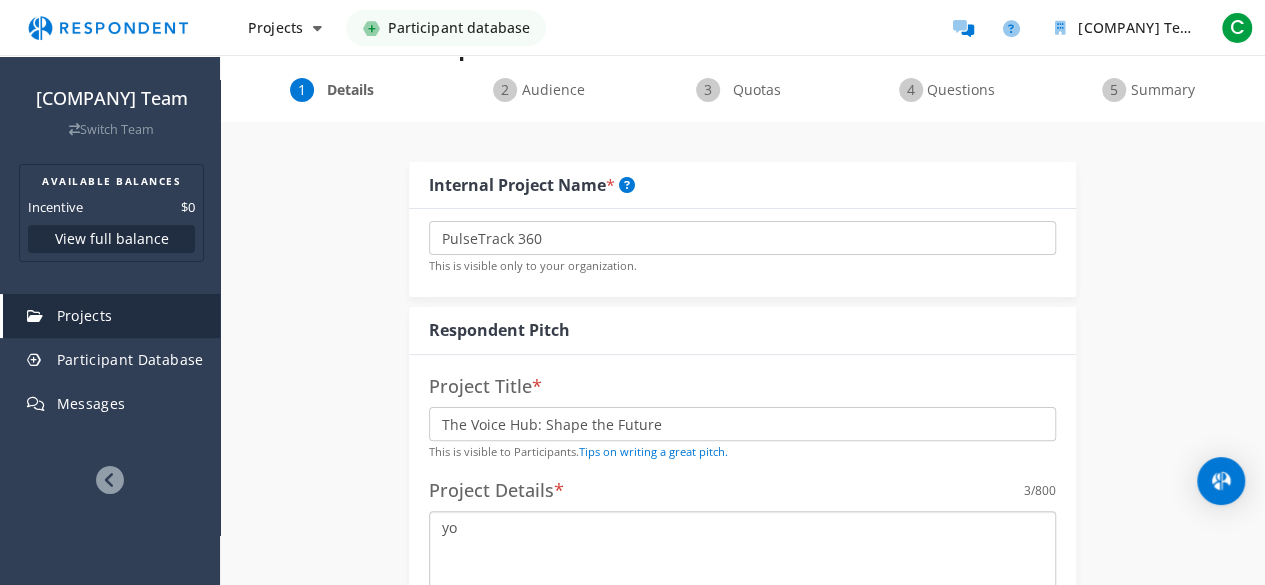 type on "y" 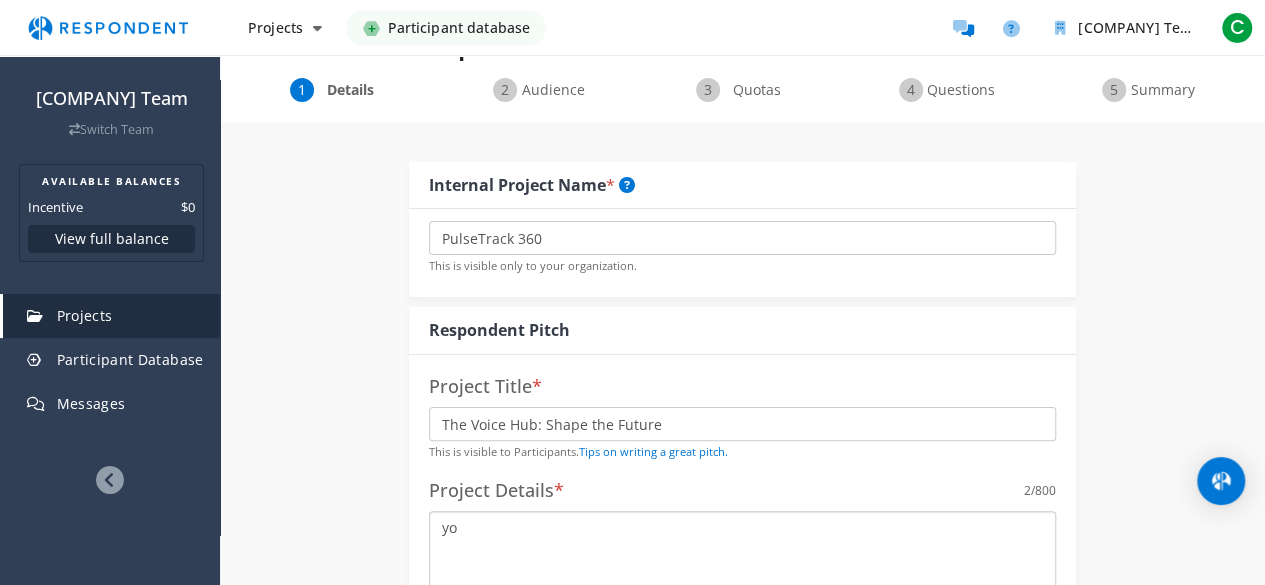type on "y" 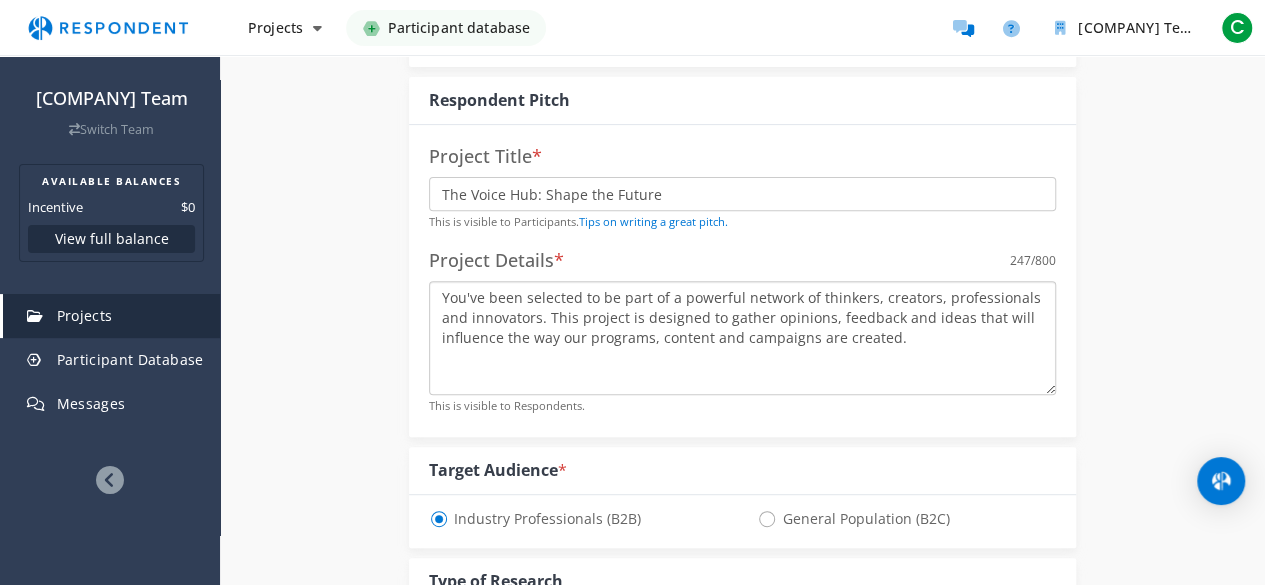 scroll, scrollTop: 346, scrollLeft: 0, axis: vertical 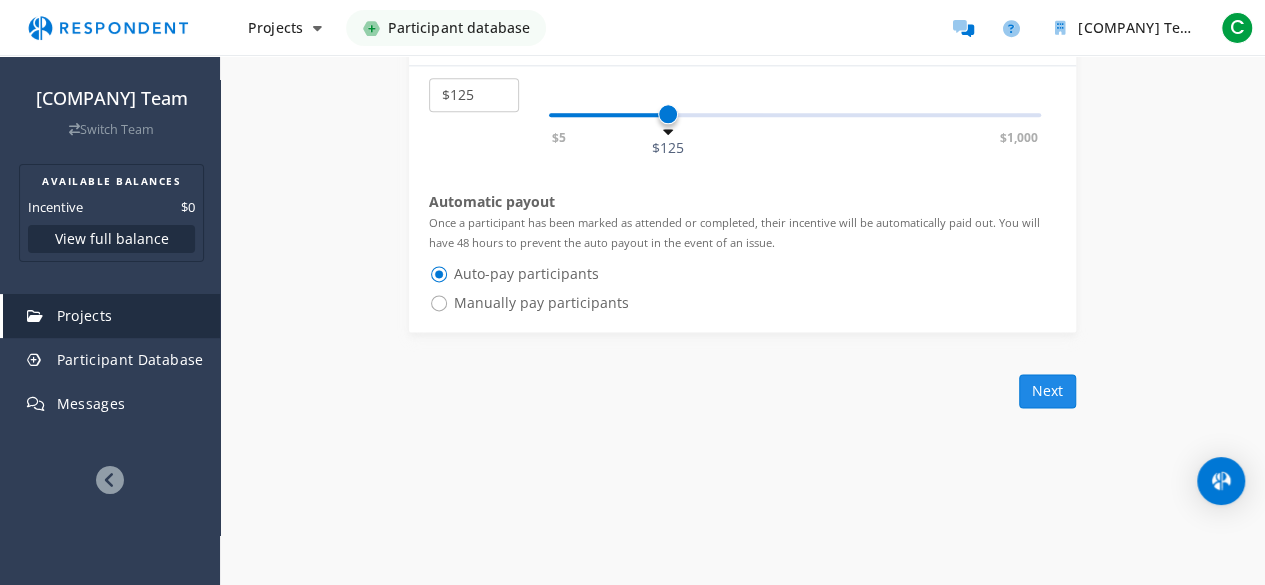 type on "You've been selected to be part of a powerful network of thinkers, creators, professionals and innovators. This project is designed to gather opinions, feedback and ideas that will influence the way our programs, content and campaigns are created." 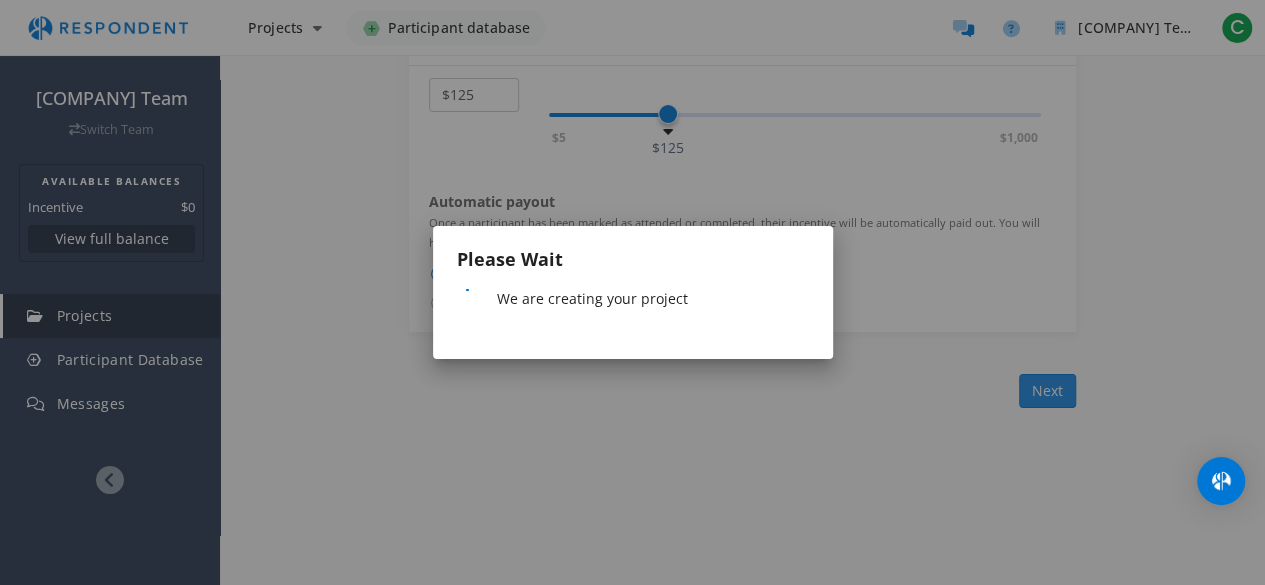 scroll, scrollTop: 0, scrollLeft: 0, axis: both 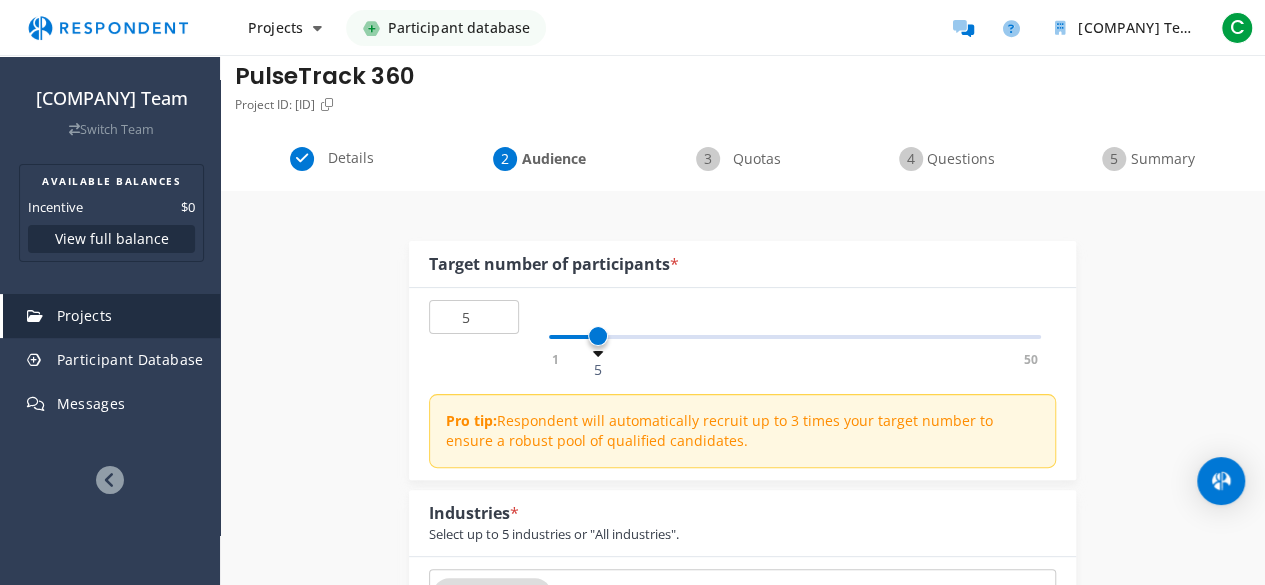 click on "1   50   5" 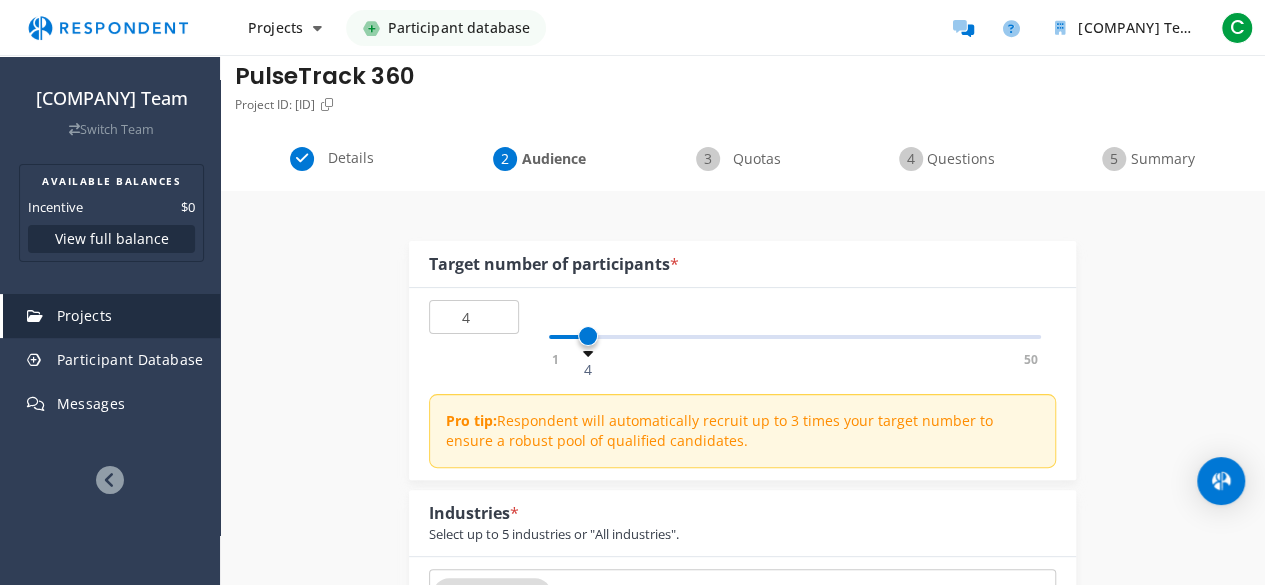 click 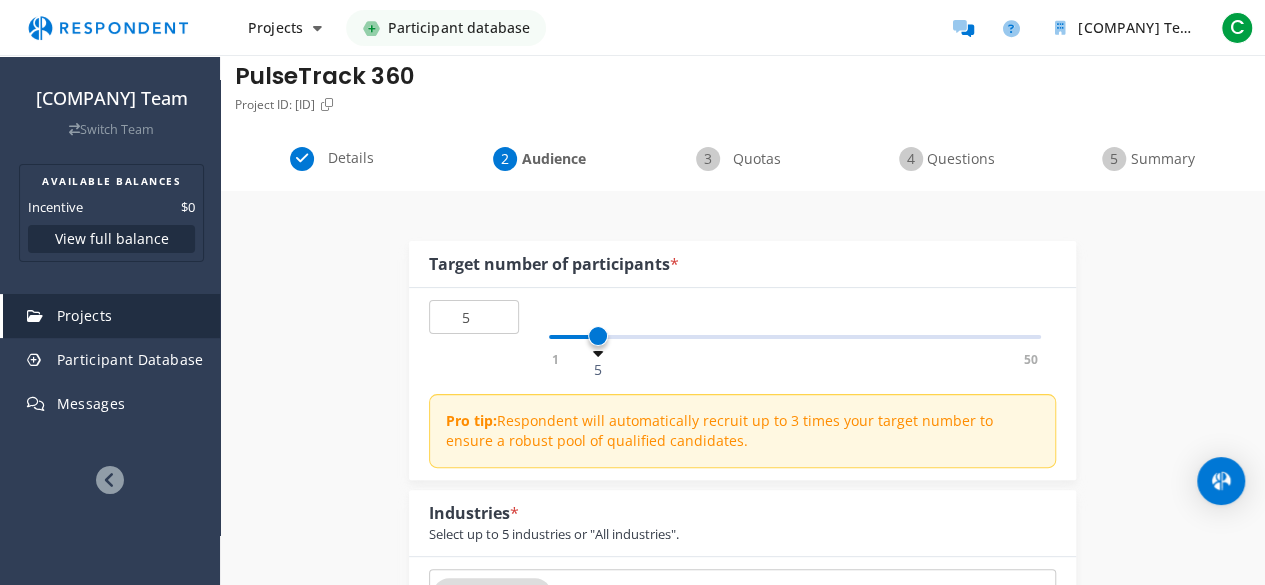 type on "6" 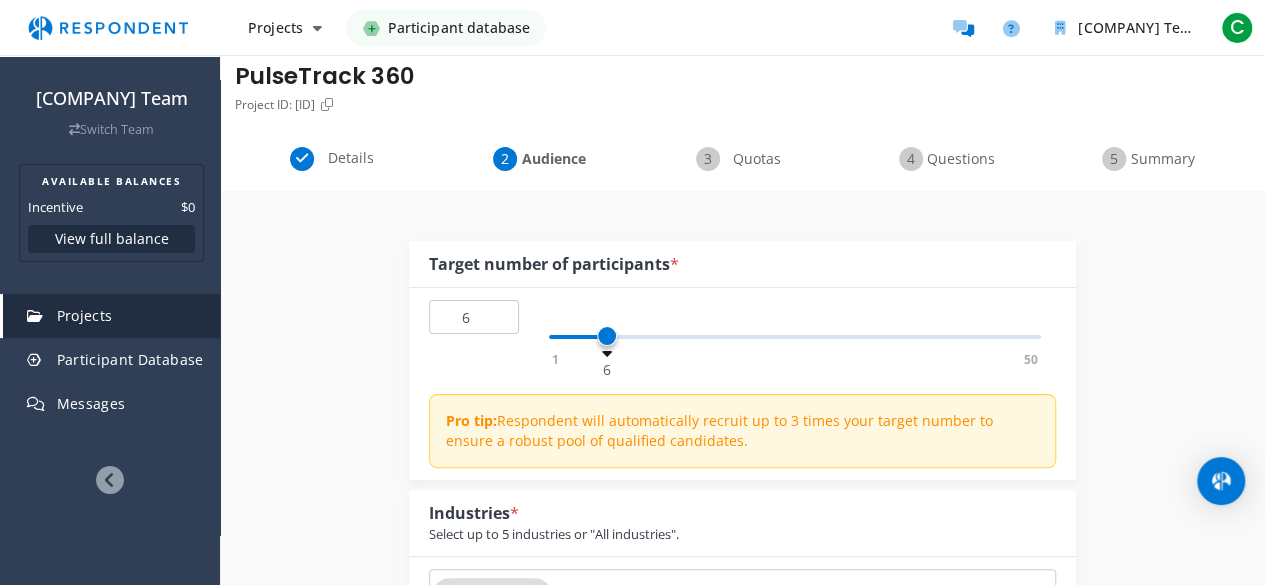 click on "Industries  *    Select up to 5 industries or "All industries"." 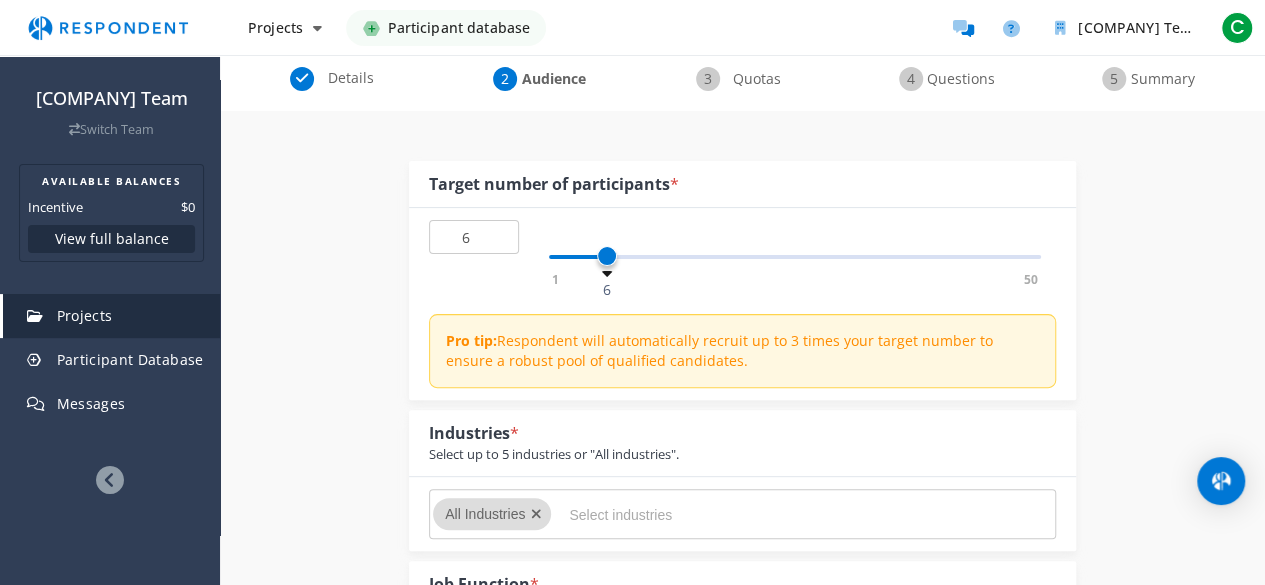 scroll, scrollTop: 200, scrollLeft: 0, axis: vertical 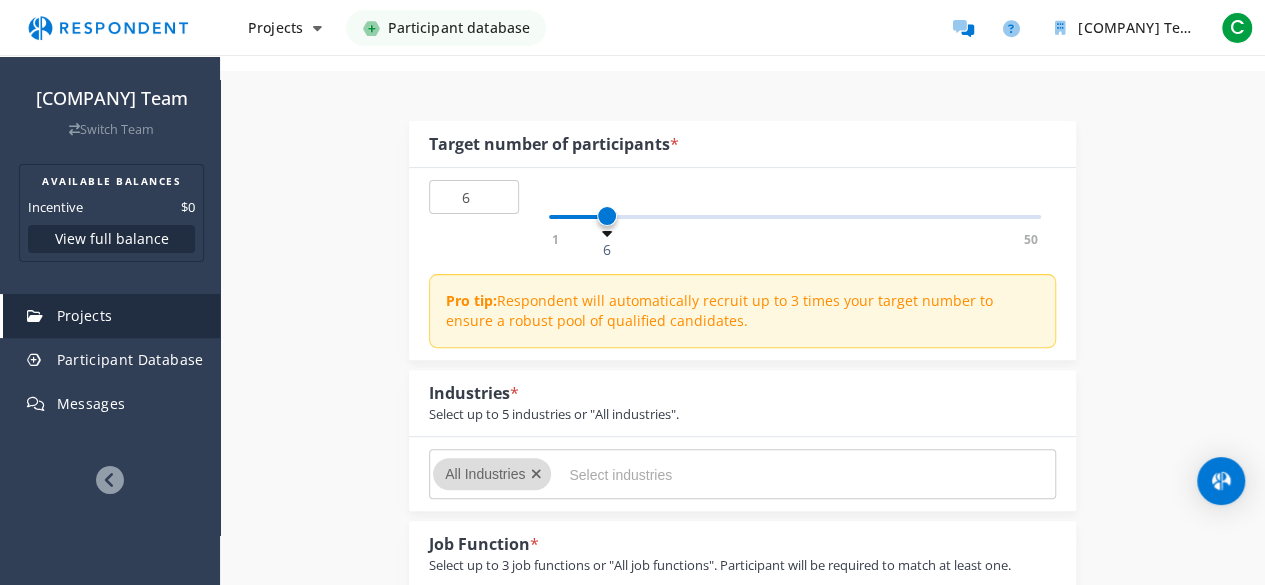 click at bounding box center (719, 475) 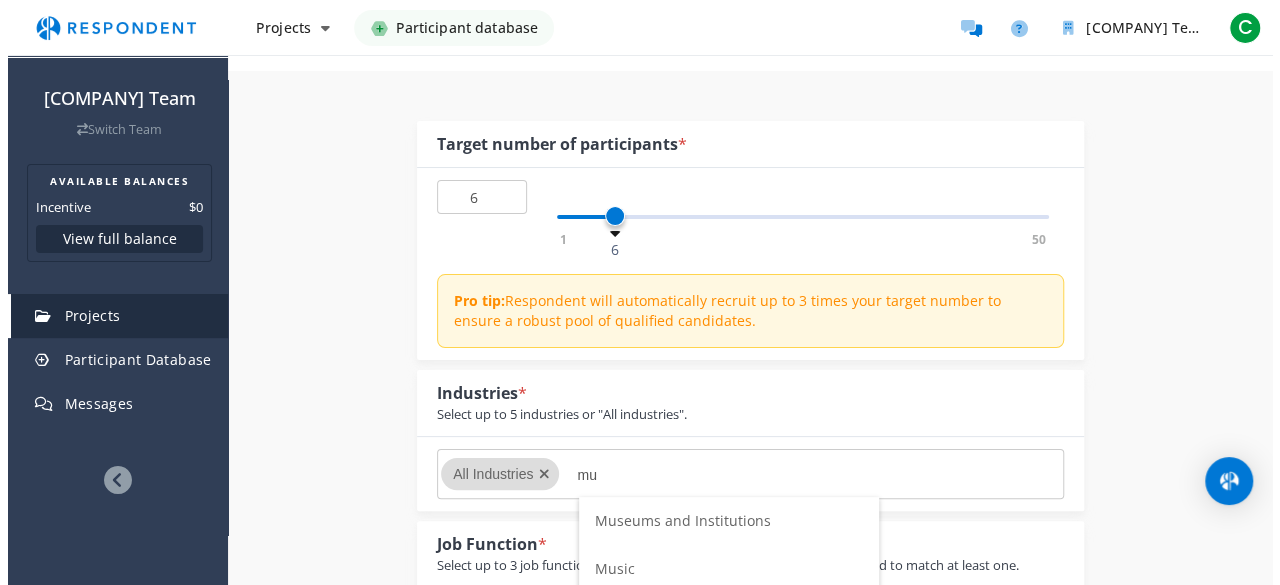 scroll, scrollTop: 0, scrollLeft: 0, axis: both 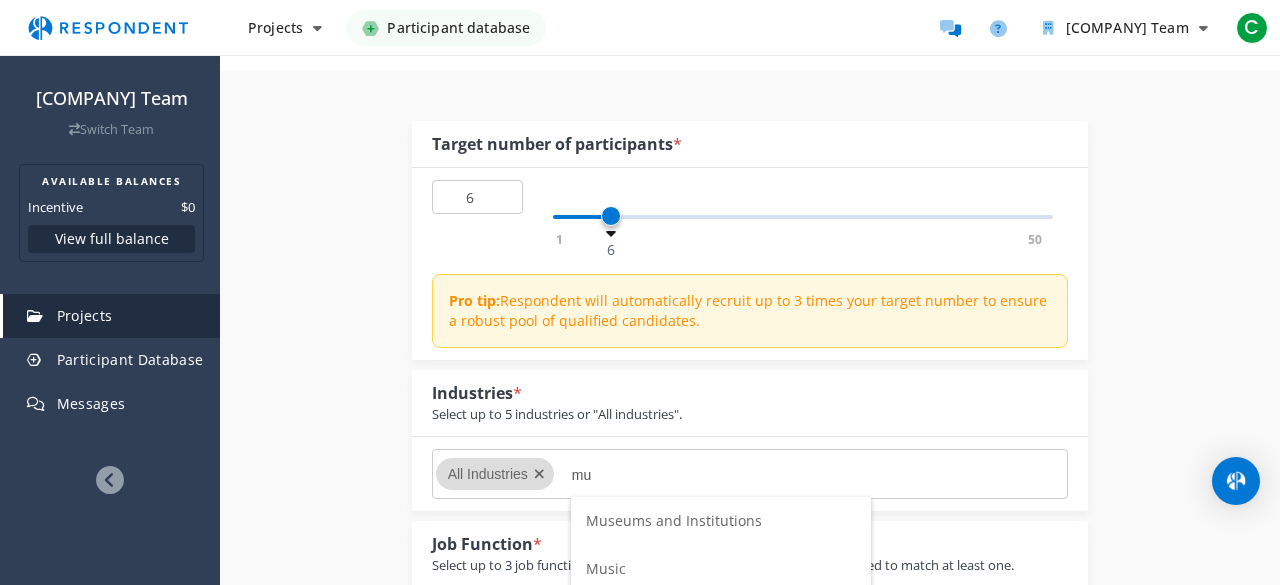 type on "mu" 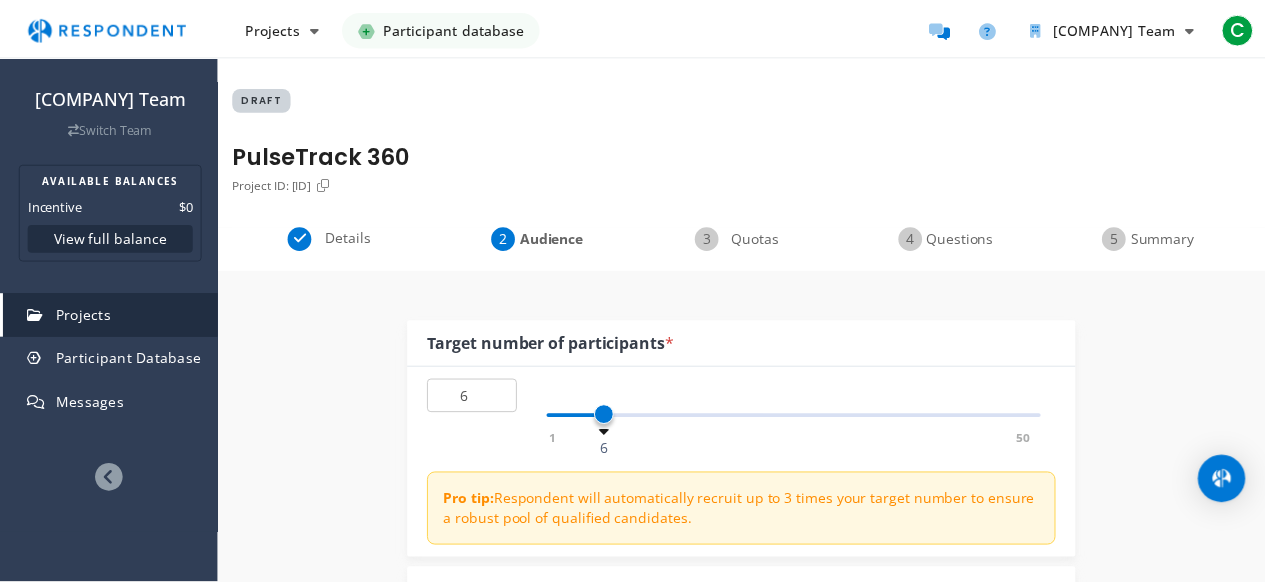 scroll, scrollTop: 200, scrollLeft: 0, axis: vertical 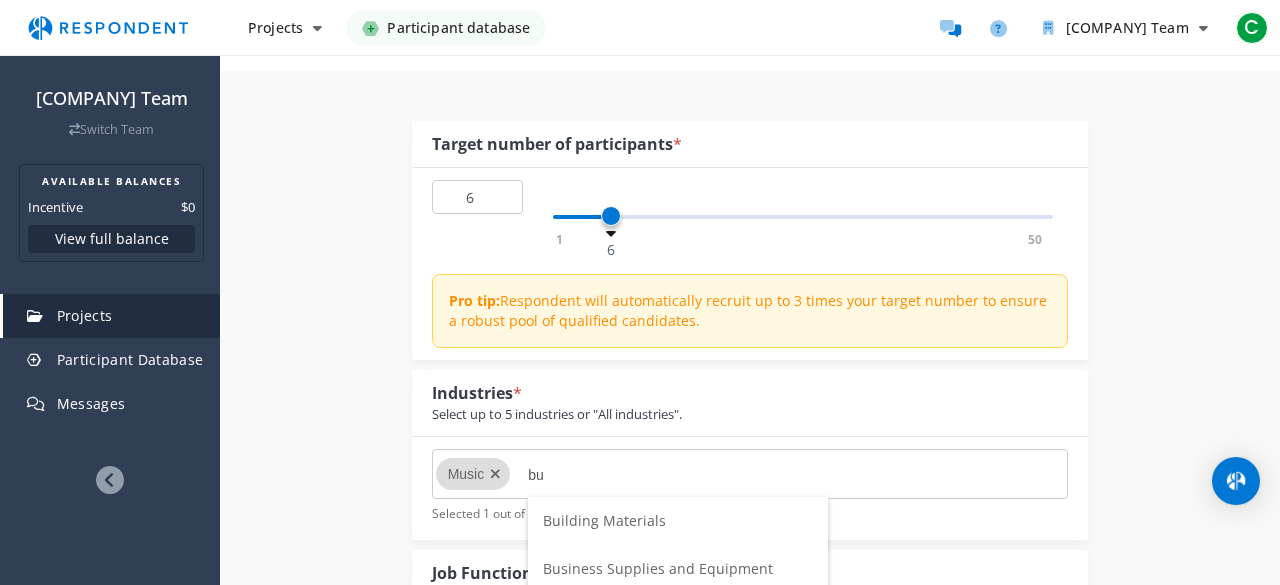 type on "bu" 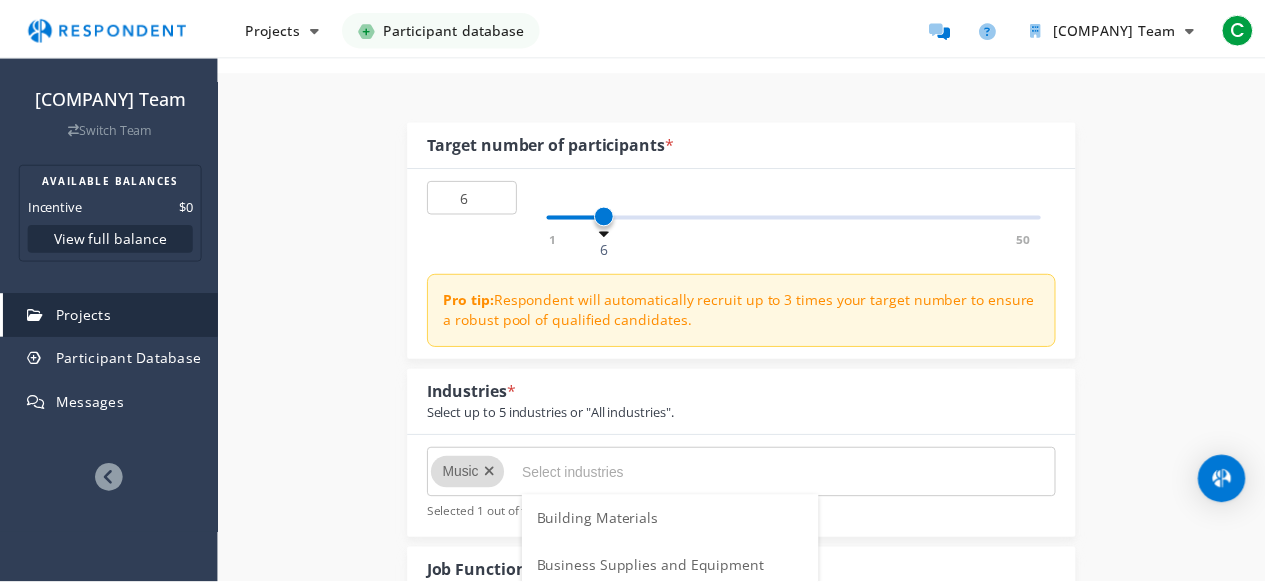 scroll, scrollTop: 200, scrollLeft: 0, axis: vertical 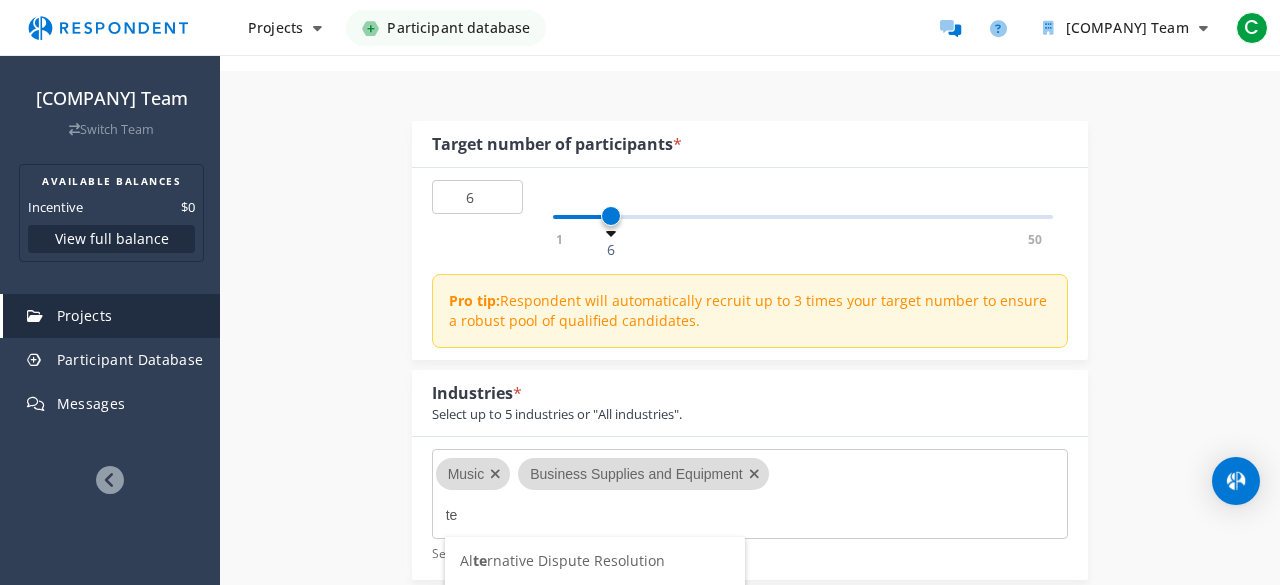 type on "t" 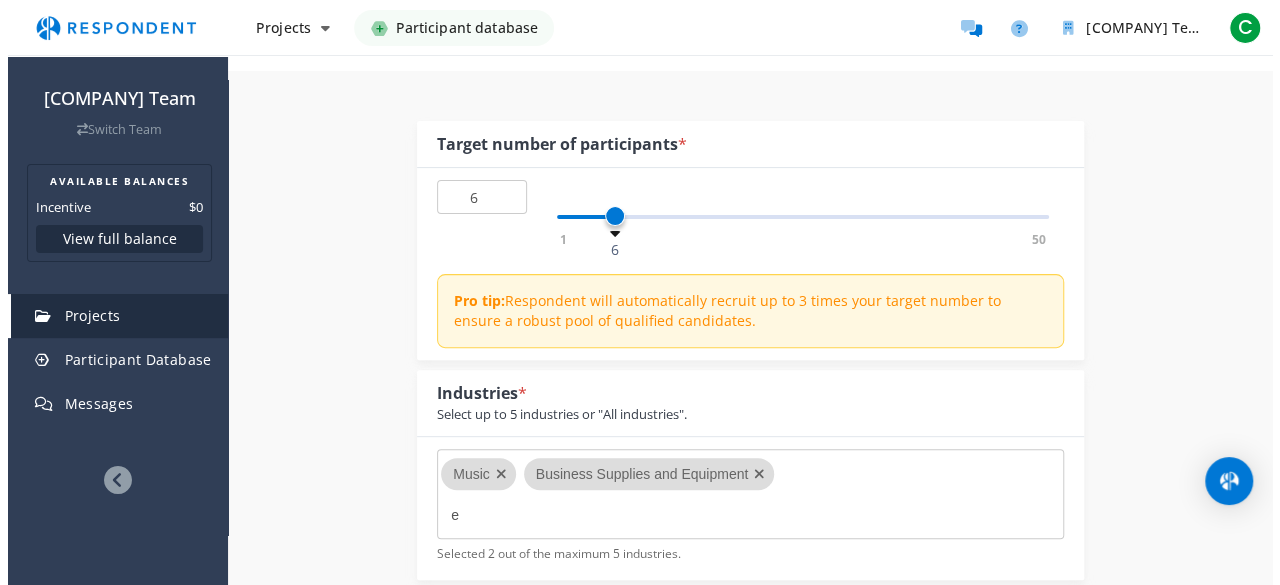 scroll, scrollTop: 0, scrollLeft: 0, axis: both 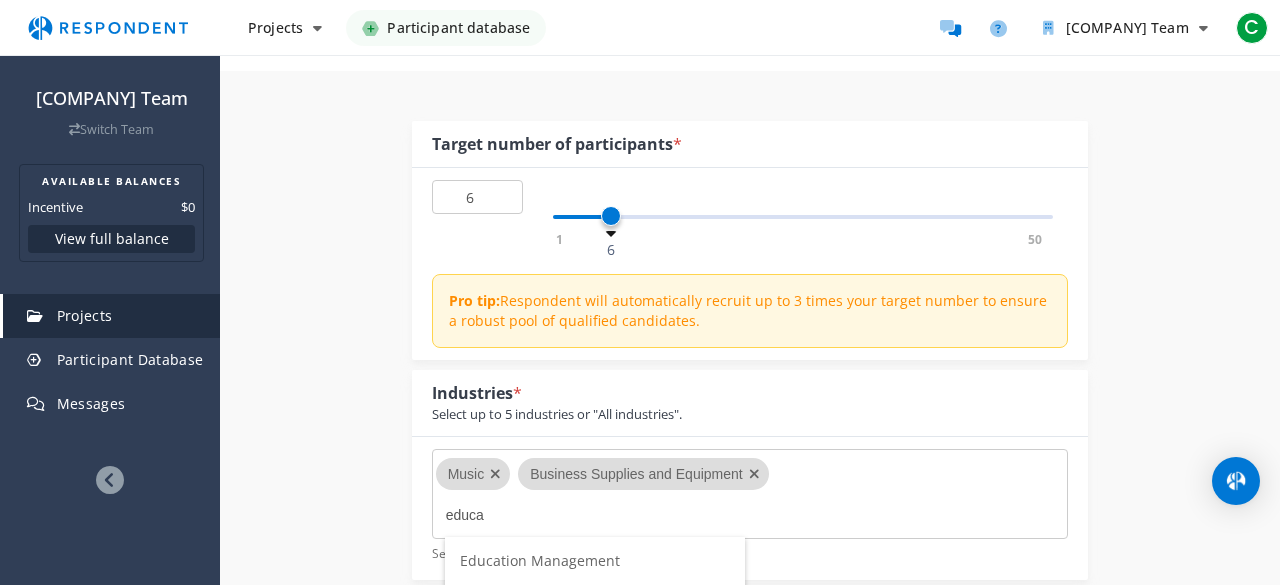 type on "educa" 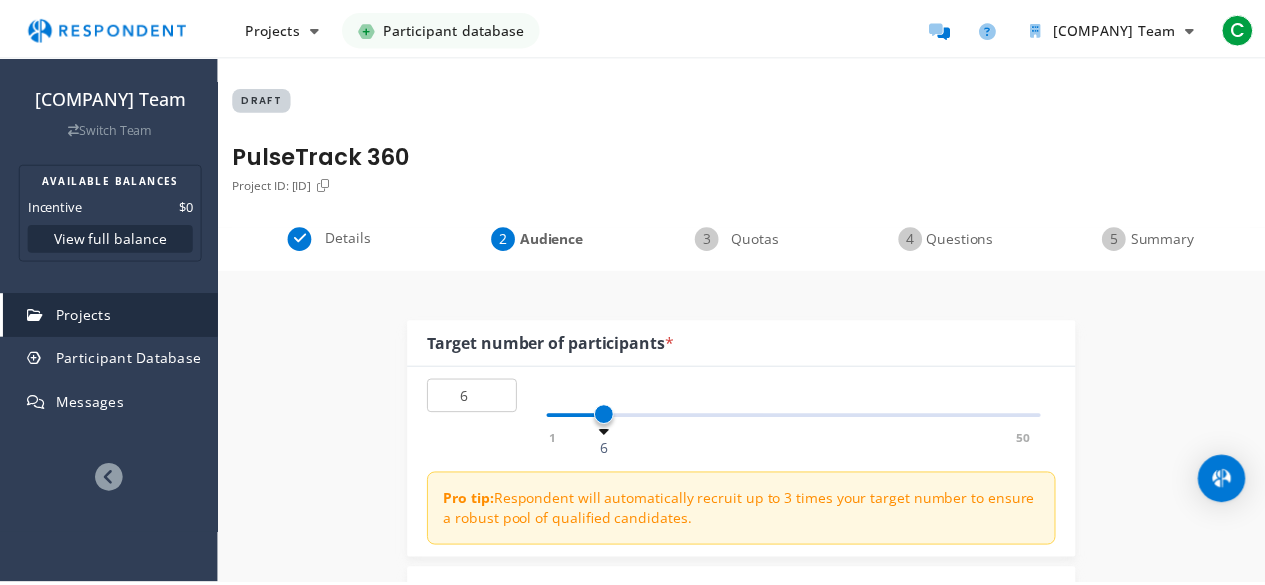 scroll, scrollTop: 200, scrollLeft: 0, axis: vertical 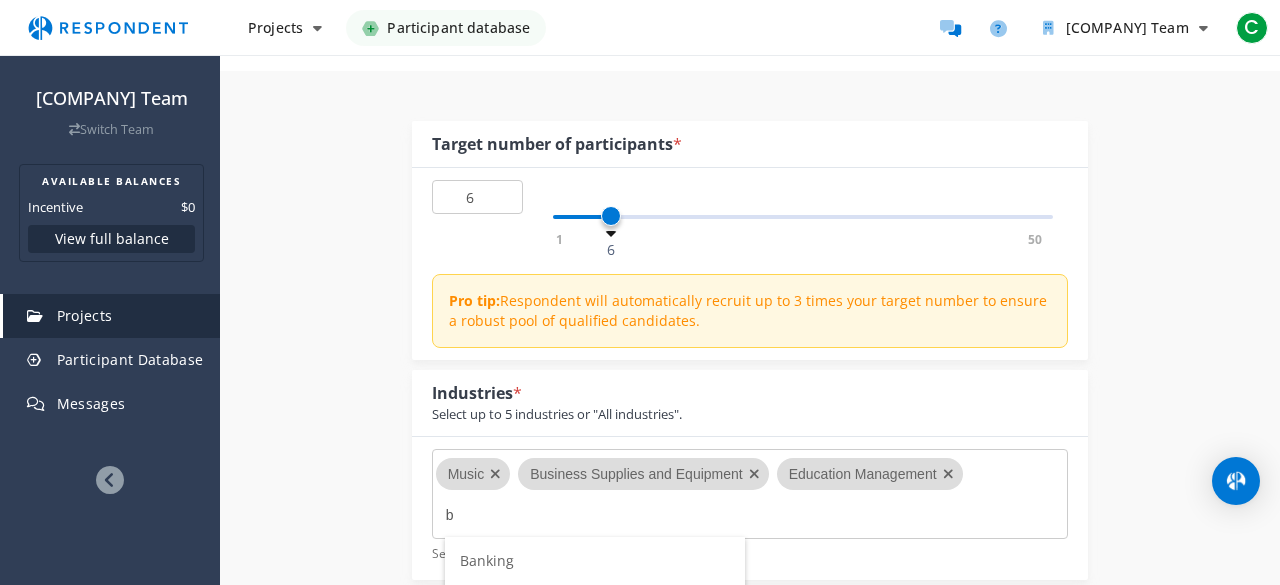 type on "b" 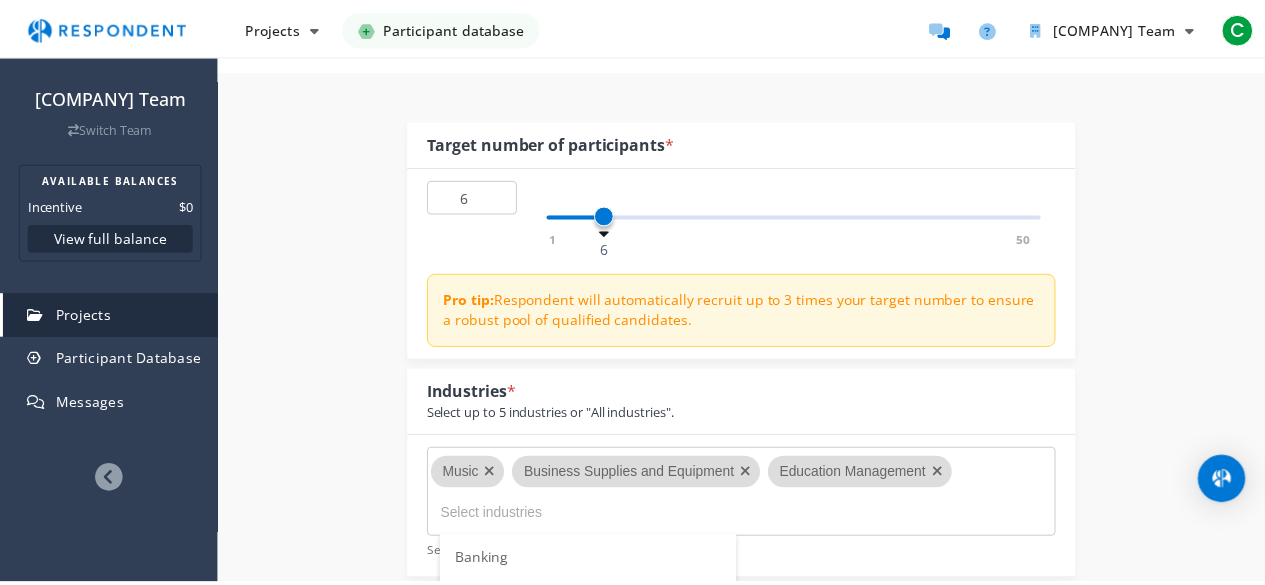 scroll, scrollTop: 200, scrollLeft: 0, axis: vertical 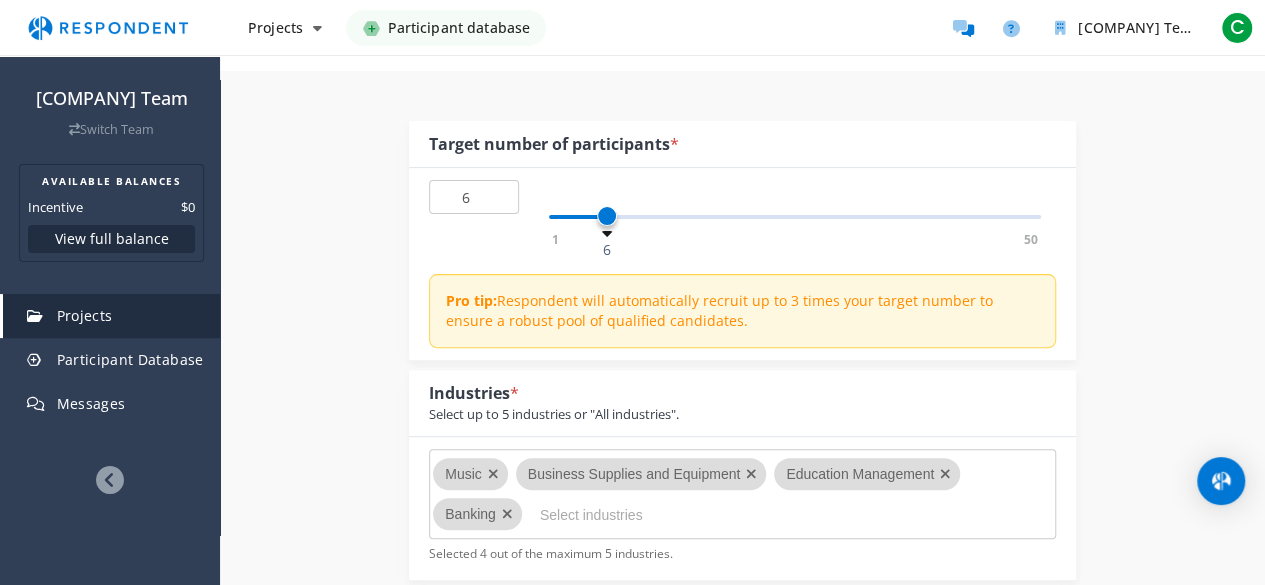 type on "b" 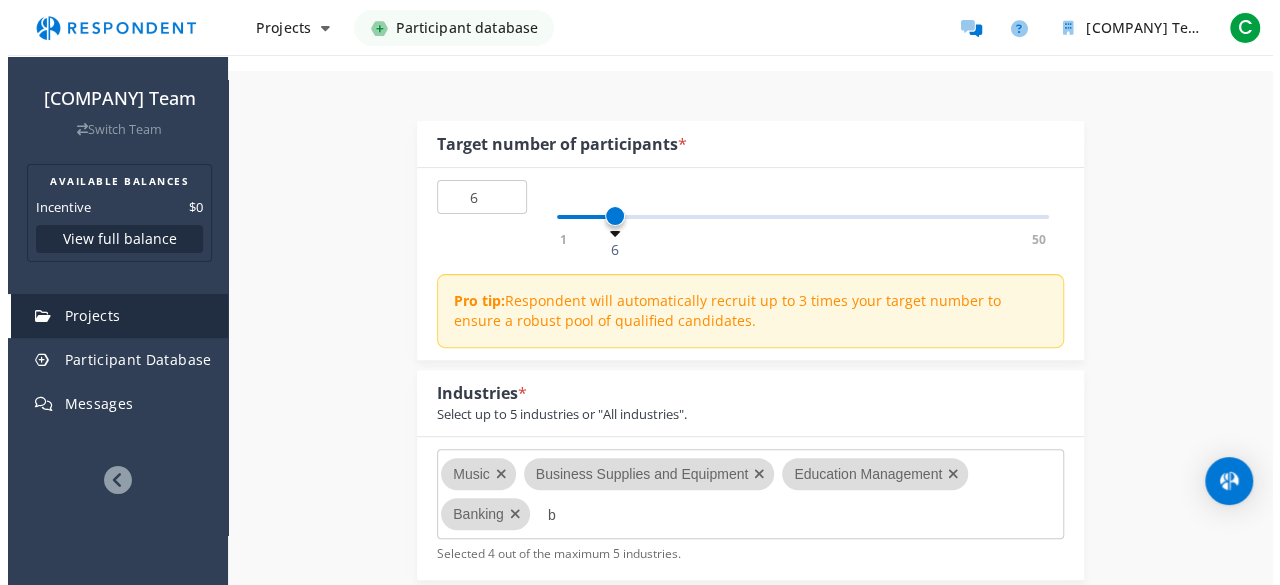scroll, scrollTop: 0, scrollLeft: 0, axis: both 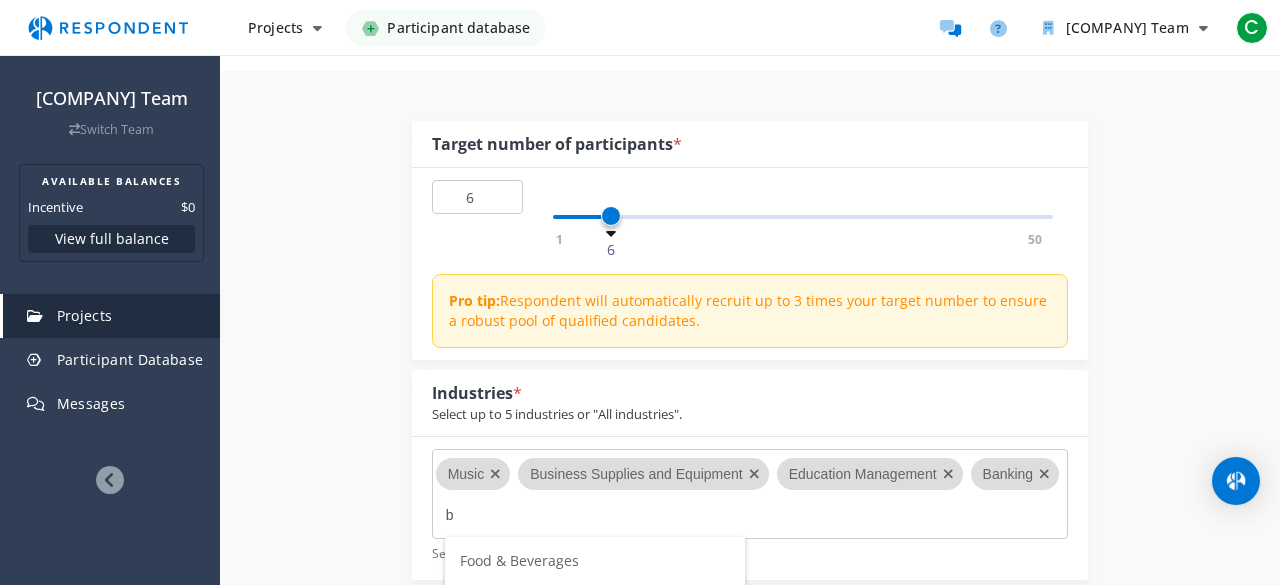 click on "Food & Beverages" at bounding box center (519, 560) 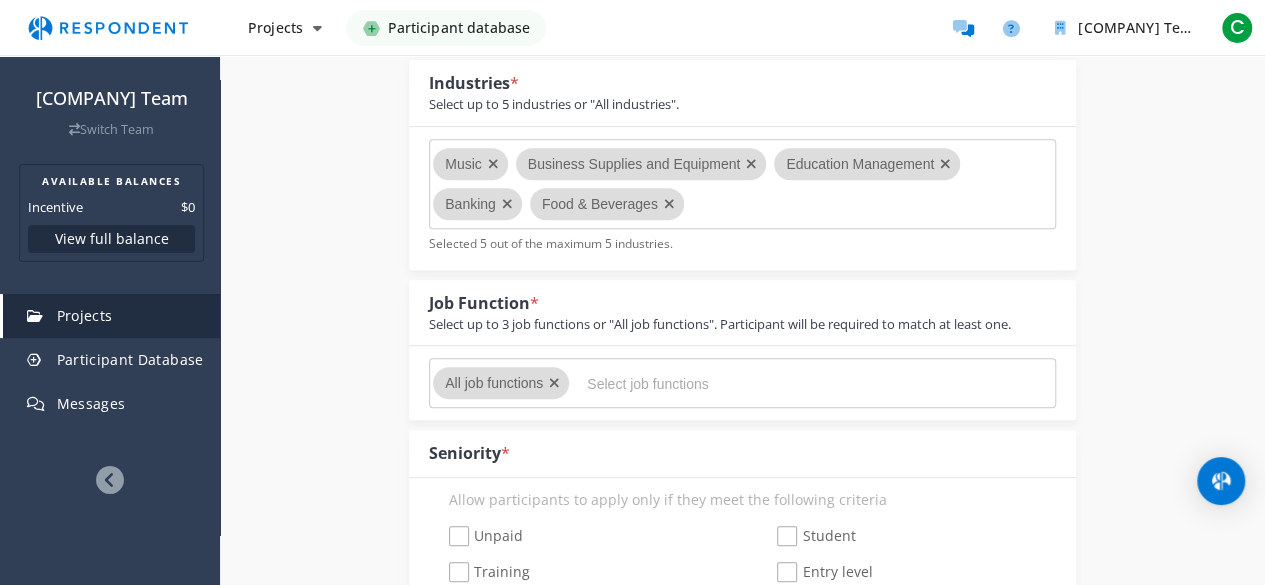 scroll, scrollTop: 516, scrollLeft: 0, axis: vertical 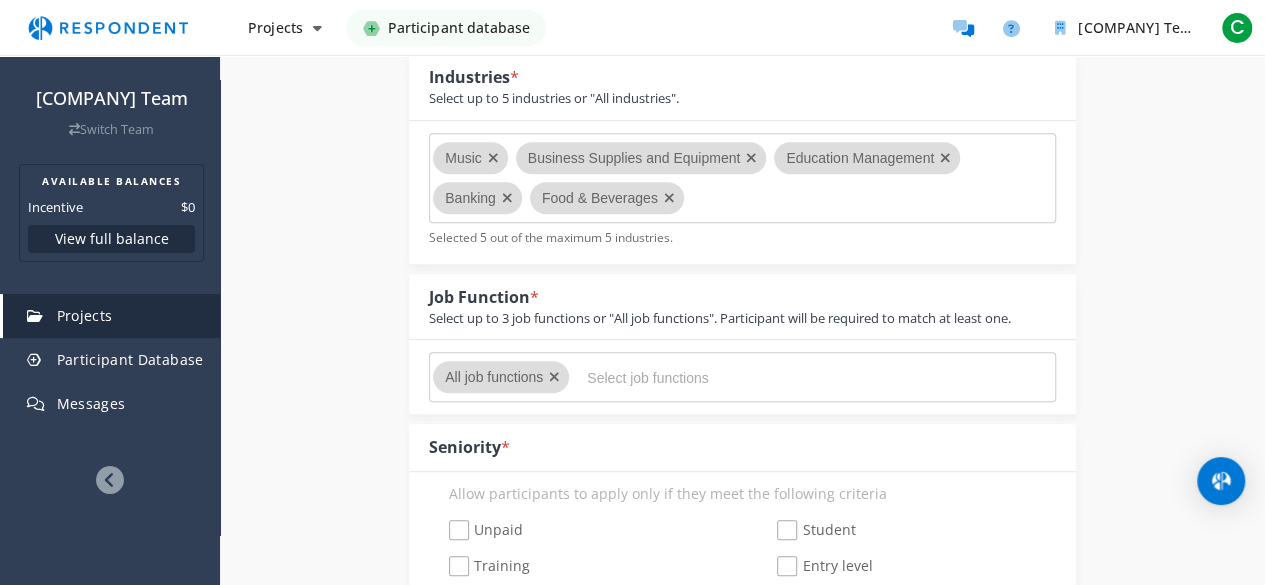 click at bounding box center [737, 378] 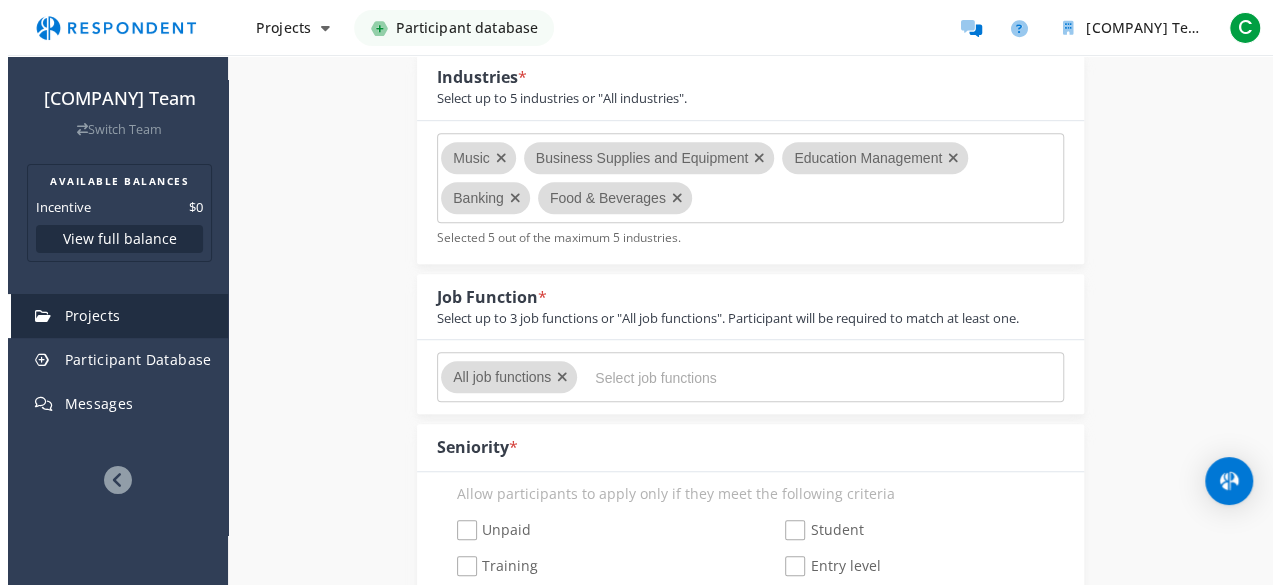 scroll, scrollTop: 0, scrollLeft: 0, axis: both 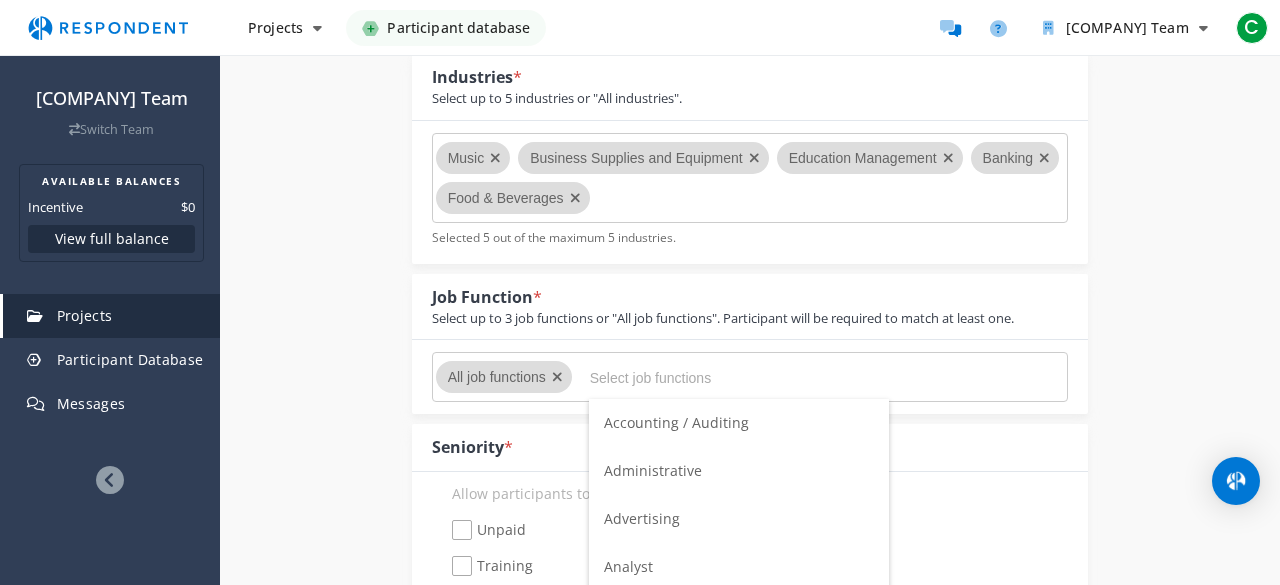 click on "Accounting / Auditing" at bounding box center (676, 422) 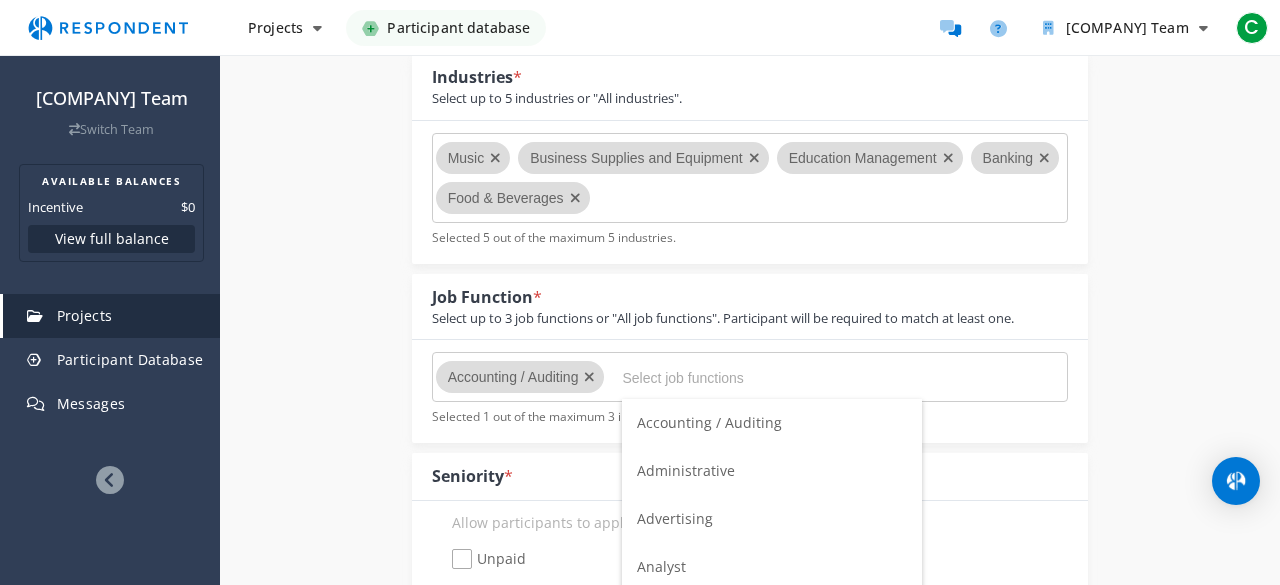 click at bounding box center [772, 378] 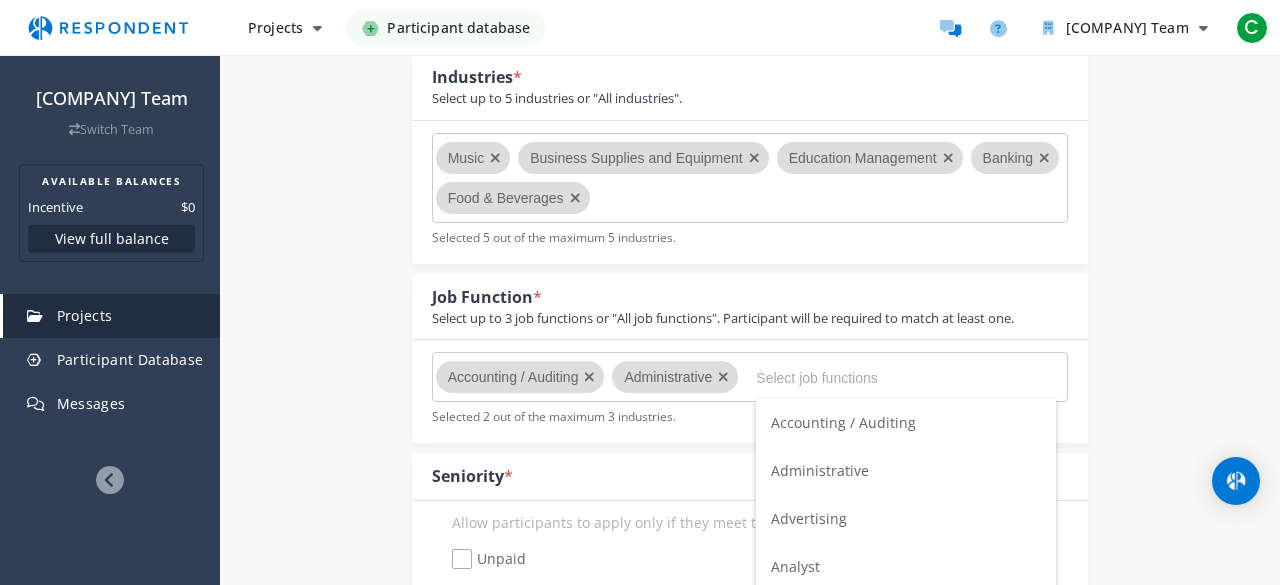click on "Advertising" at bounding box center [809, 518] 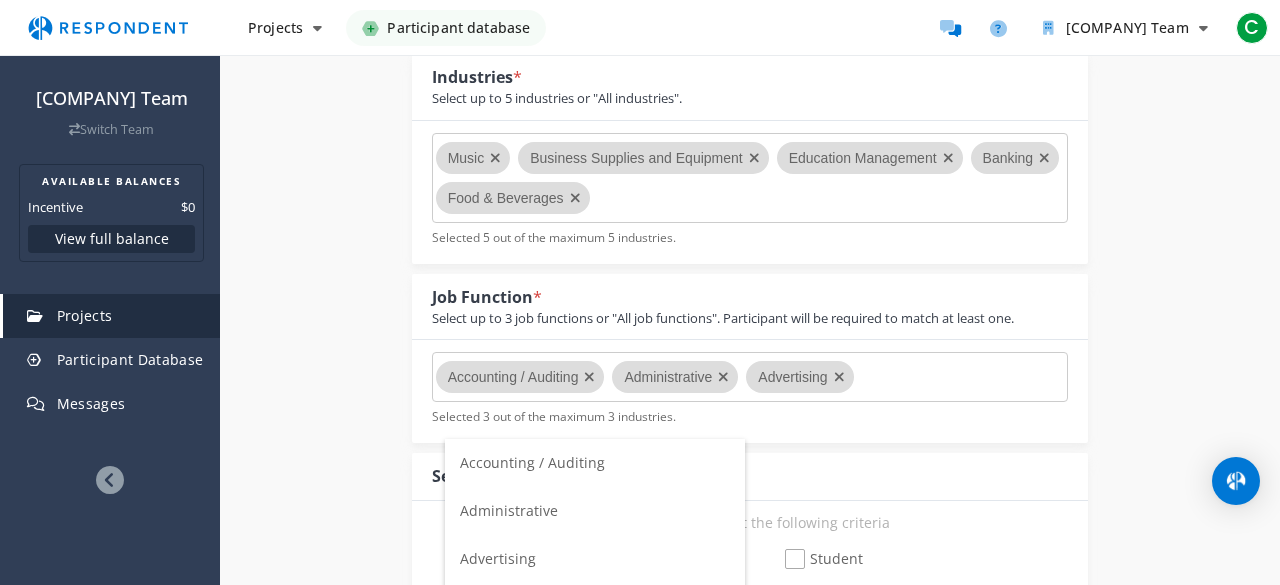 click on "Accounting / Auditing                                                   Administrative                                                   Advertising" at bounding box center (750, 377) 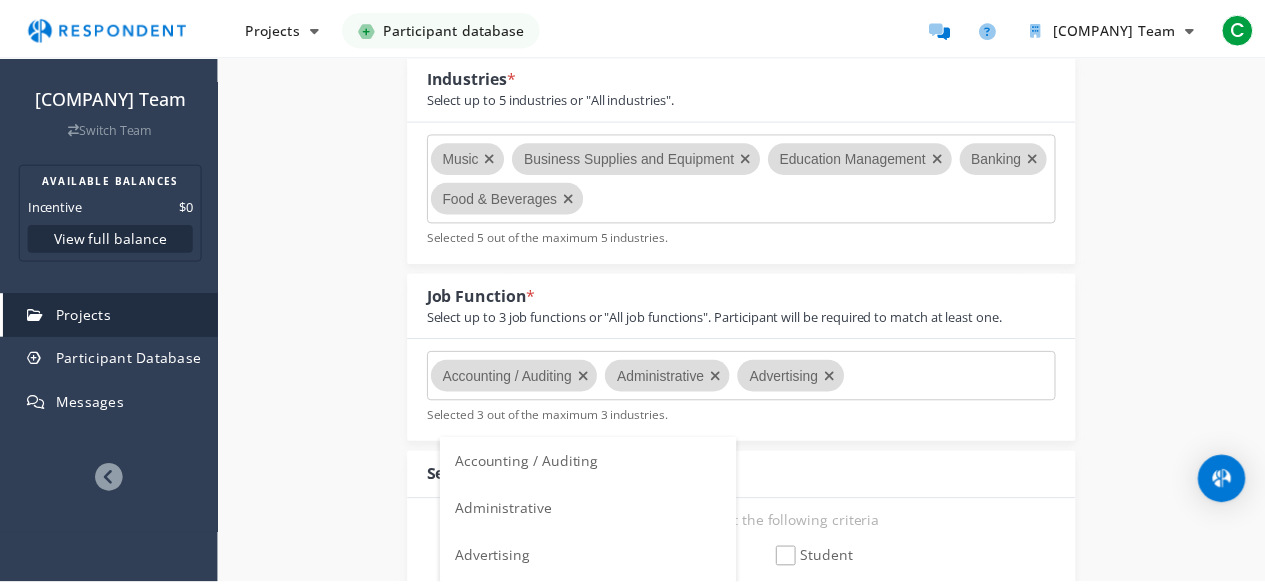scroll, scrollTop: 516, scrollLeft: 0, axis: vertical 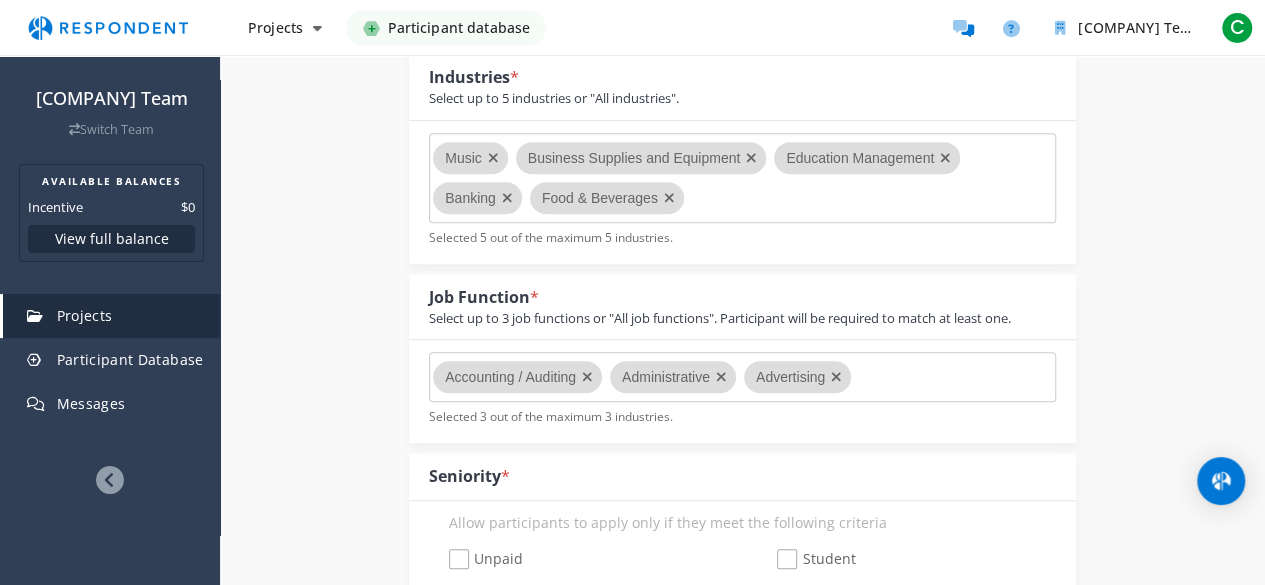 click on "Accounting / Auditing                                                   Administrative                                                   Advertising" at bounding box center (742, 377) 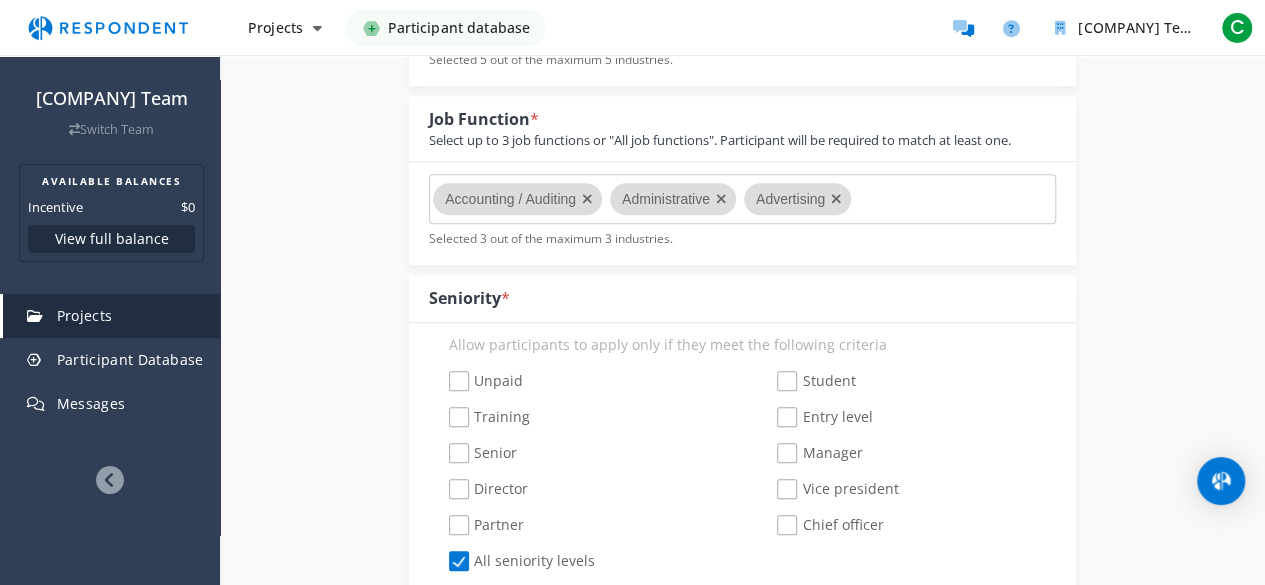 scroll, scrollTop: 698, scrollLeft: 0, axis: vertical 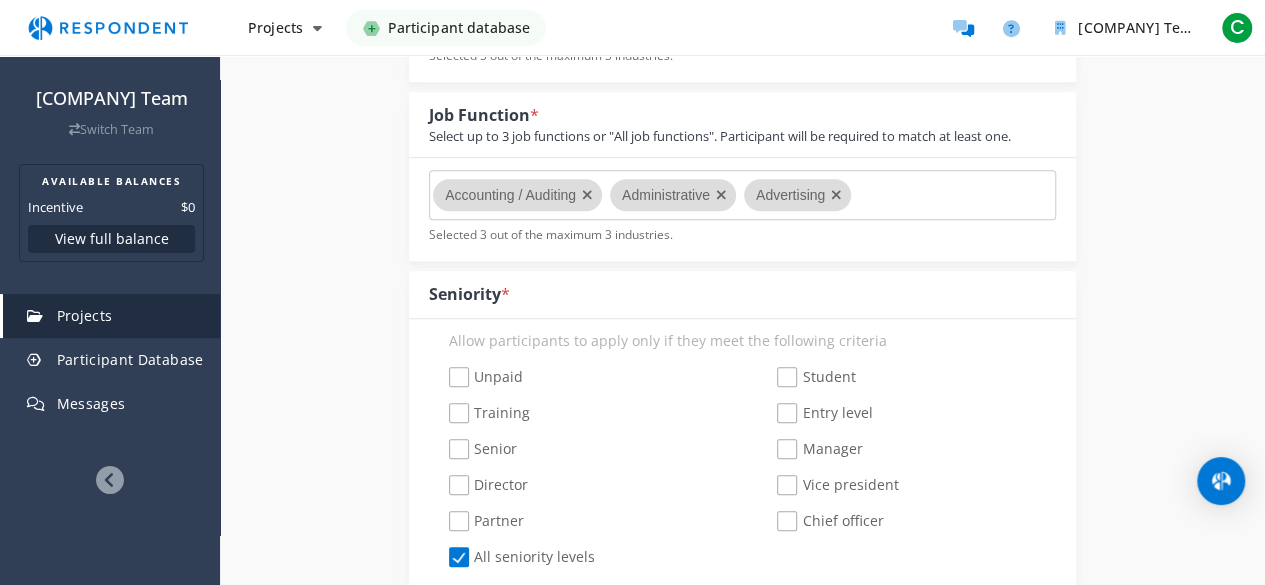 click on "Manager" 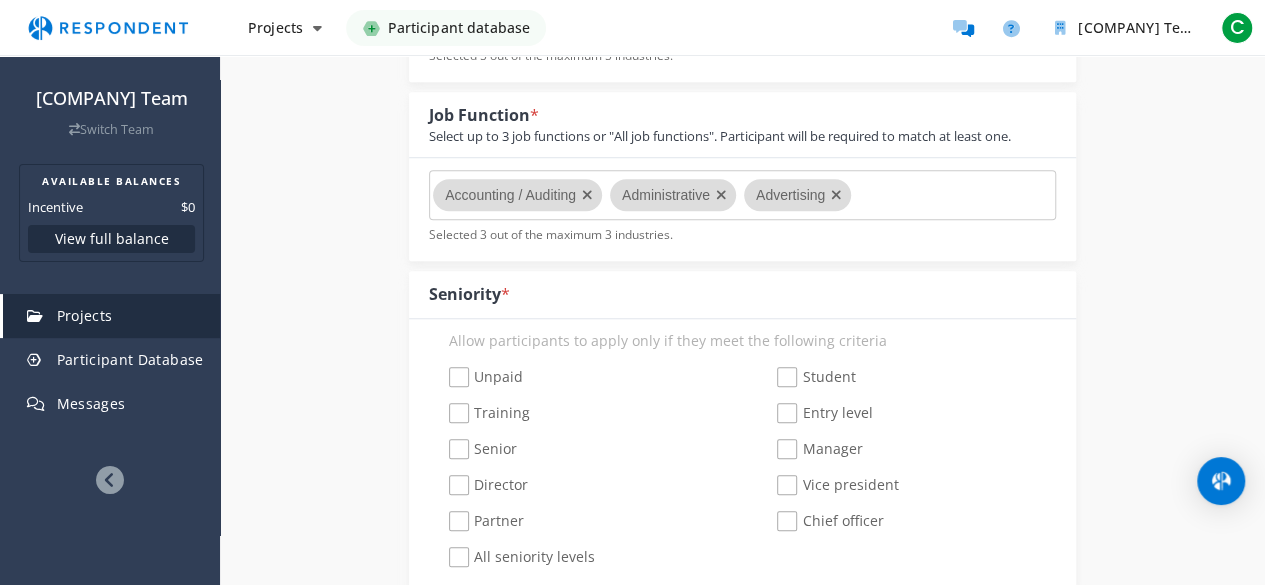 checkbox on "true" 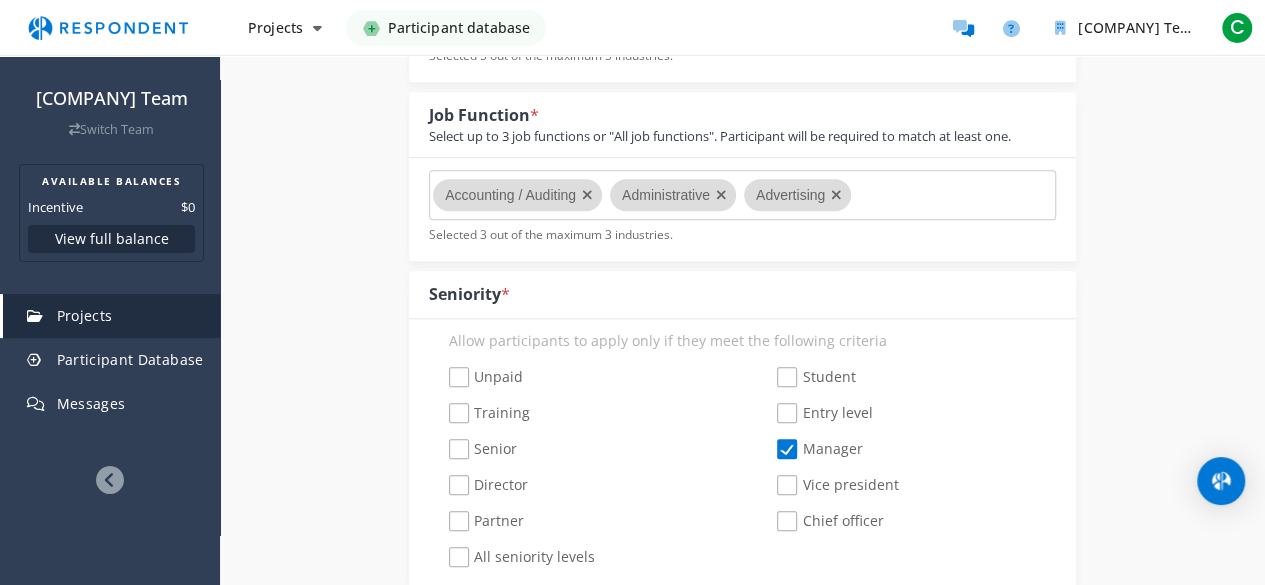 checkbox on "false" 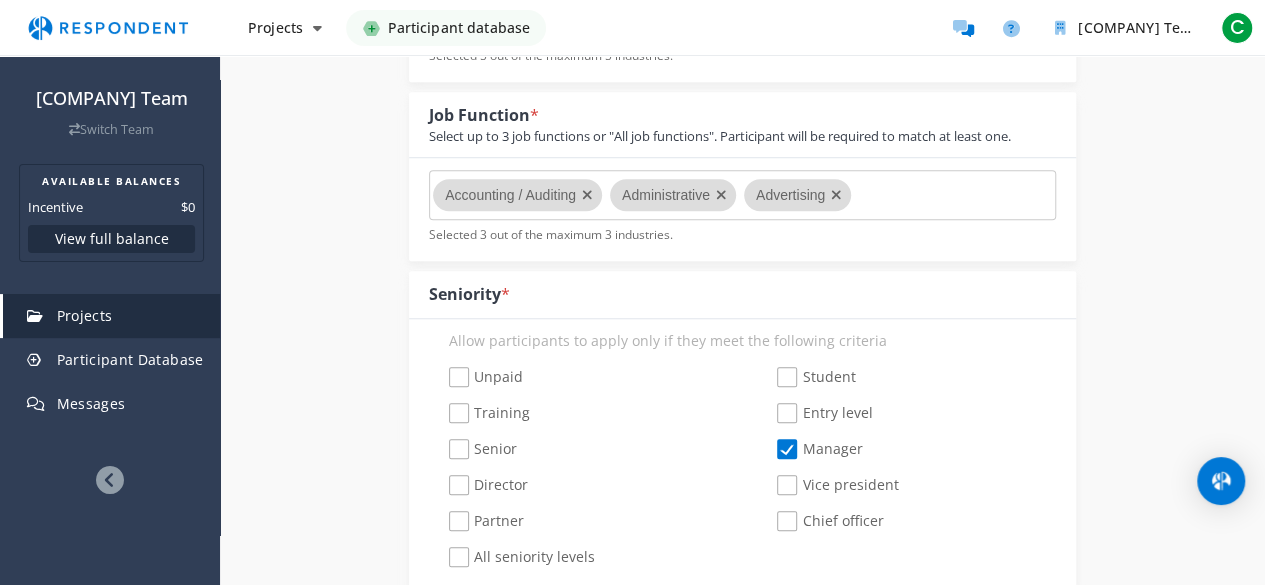 click on "Training" 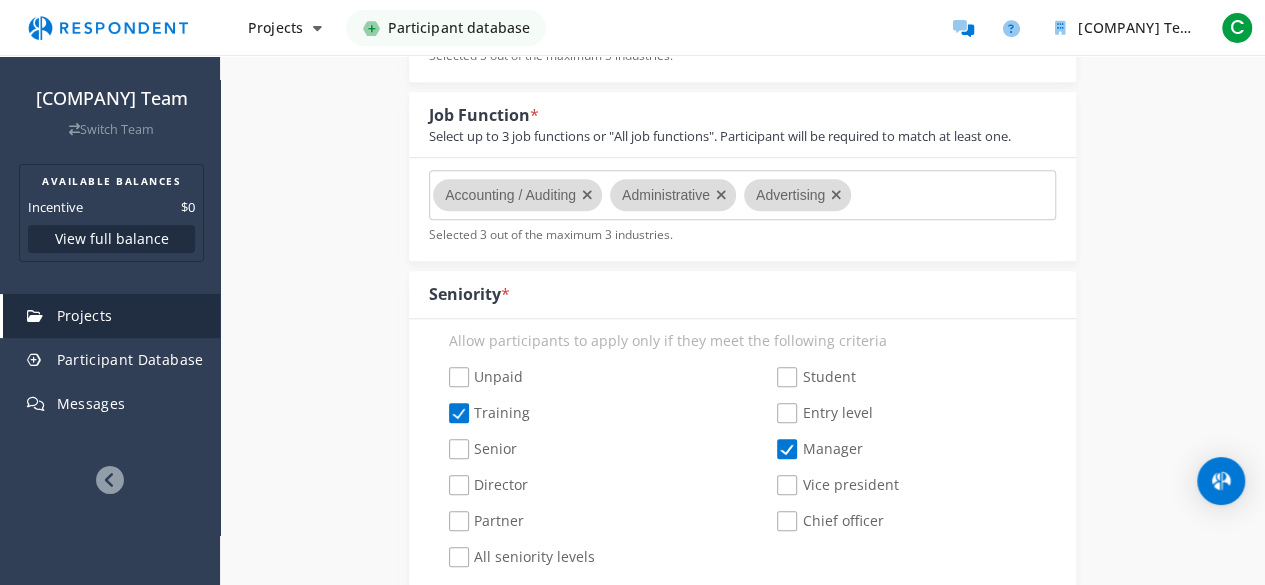 click on "Partner" 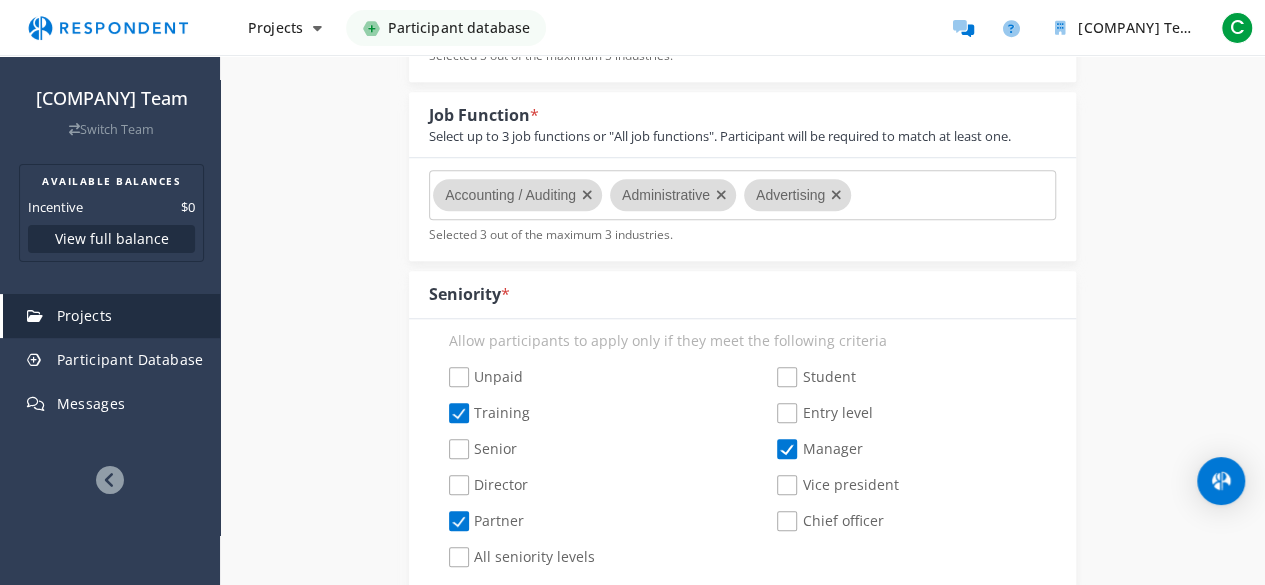 click on "Director" 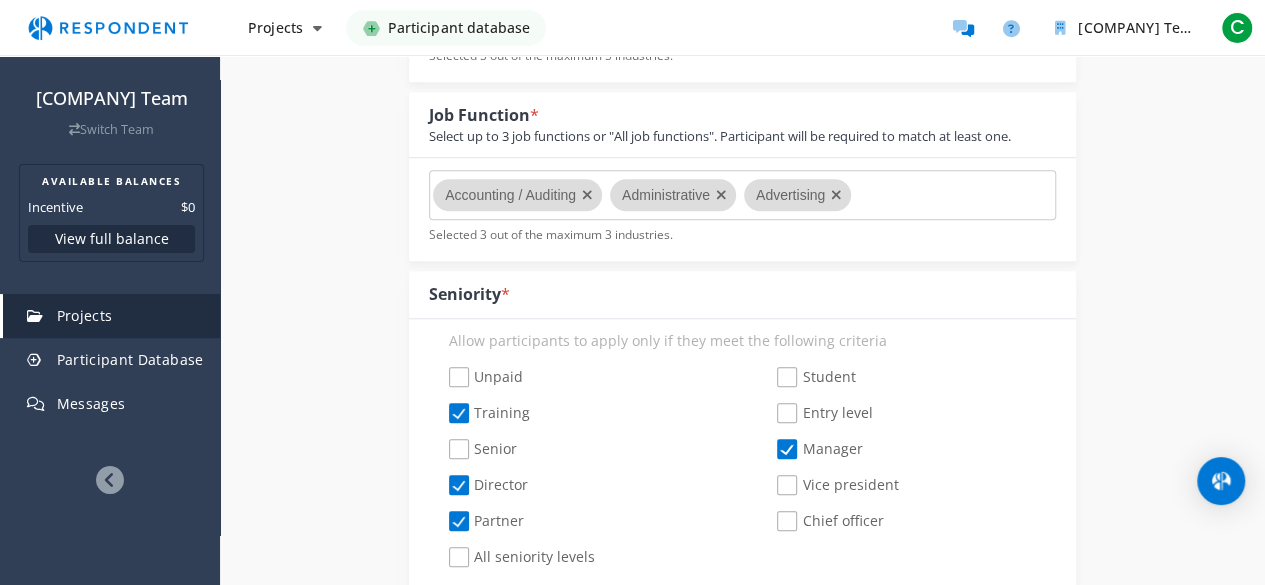 click on "Vice president" 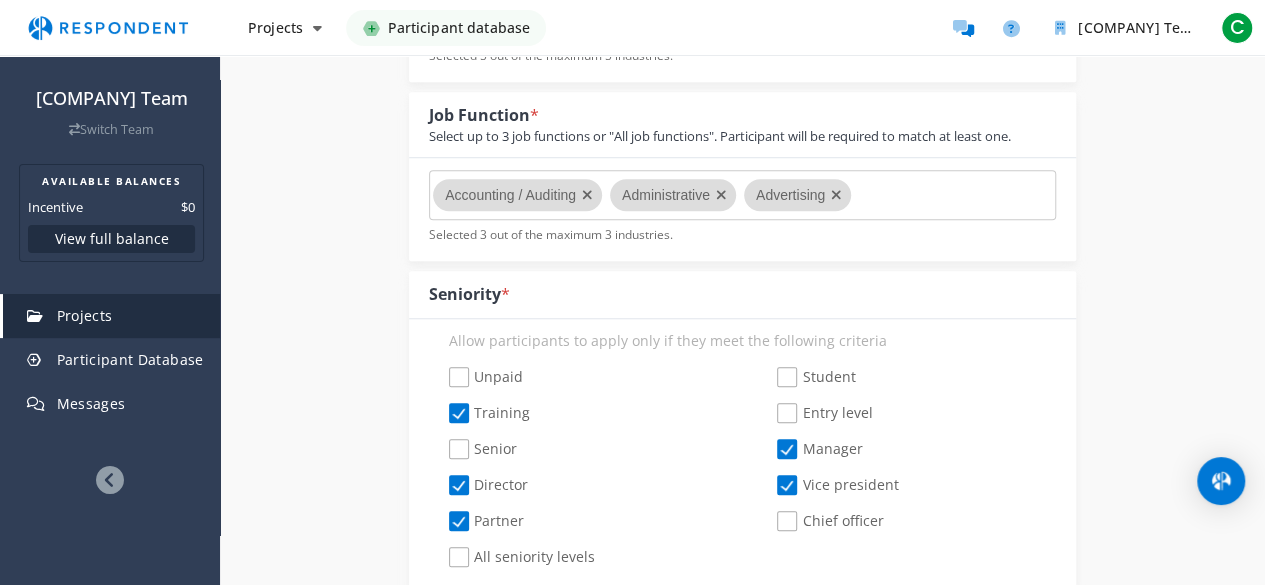 click on "Chief officer" 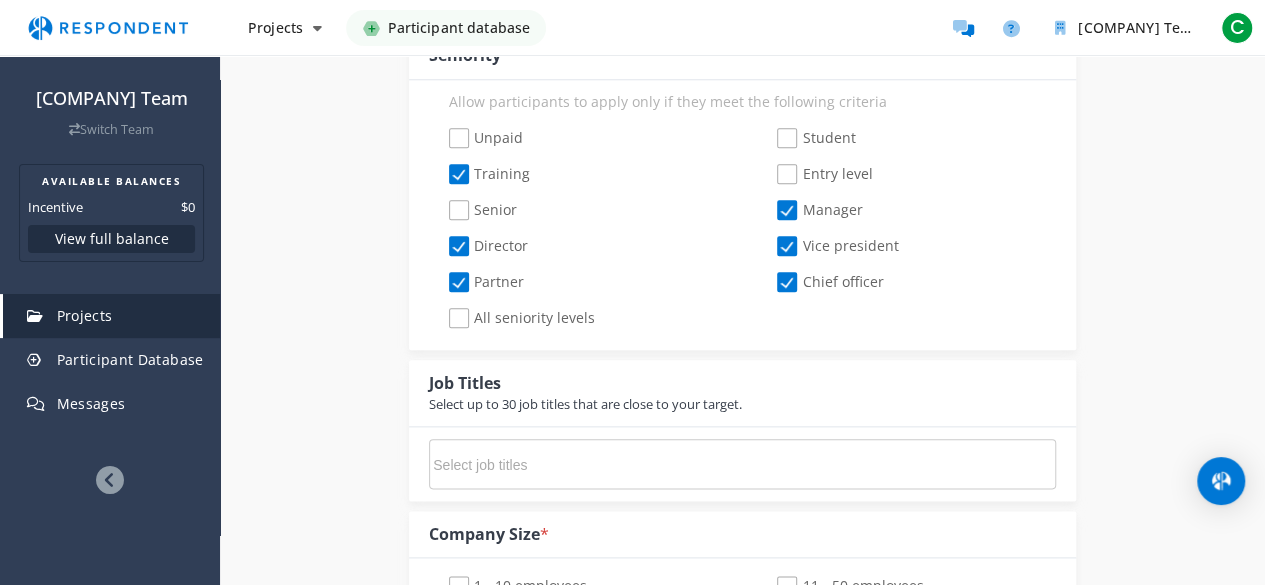 scroll, scrollTop: 942, scrollLeft: 0, axis: vertical 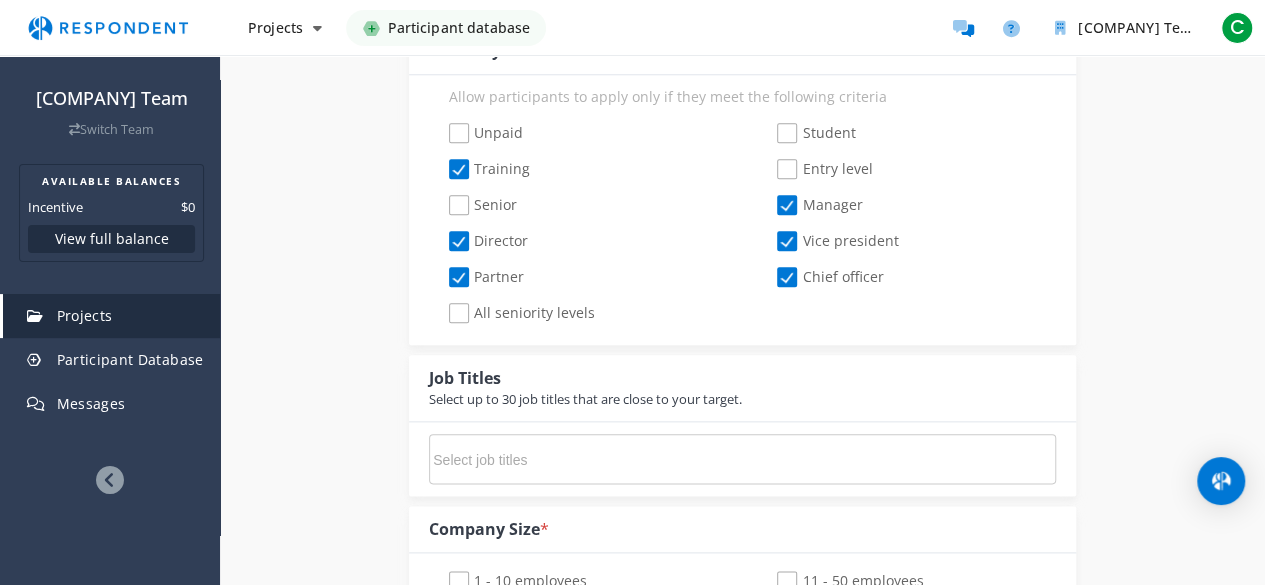 click at bounding box center [583, 460] 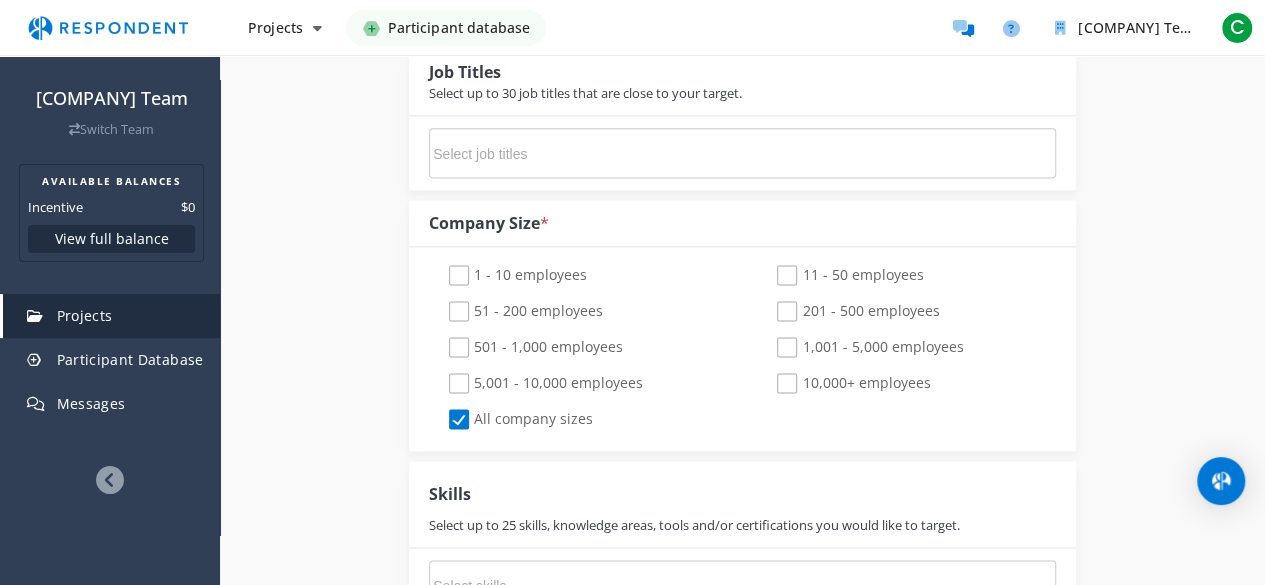 scroll, scrollTop: 1248, scrollLeft: 0, axis: vertical 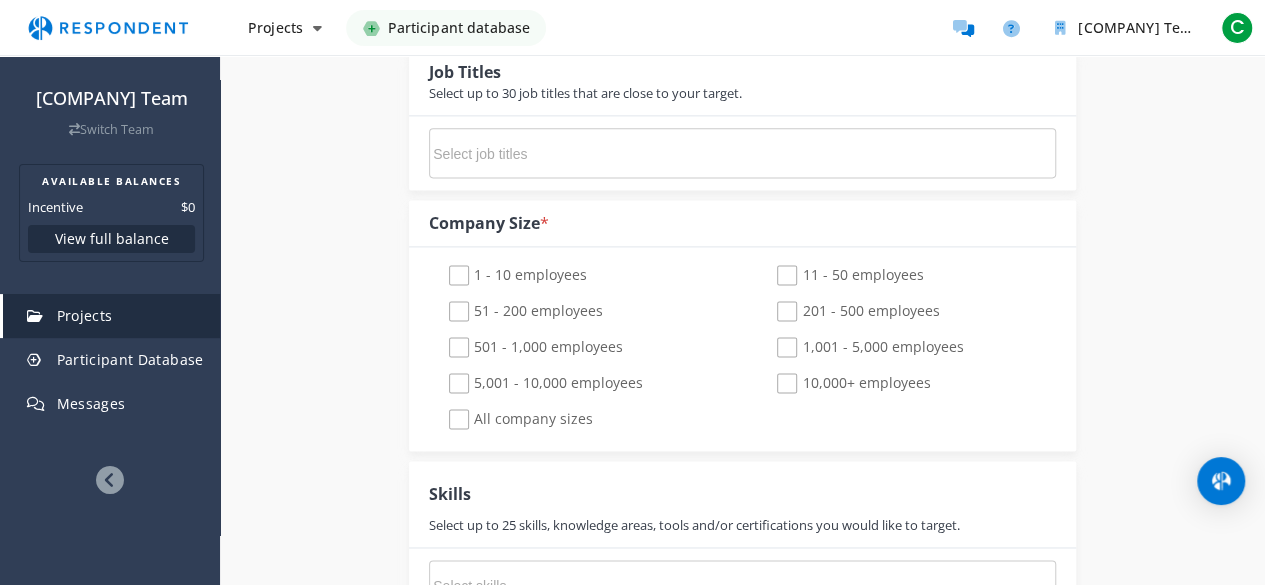 checkbox on "true" 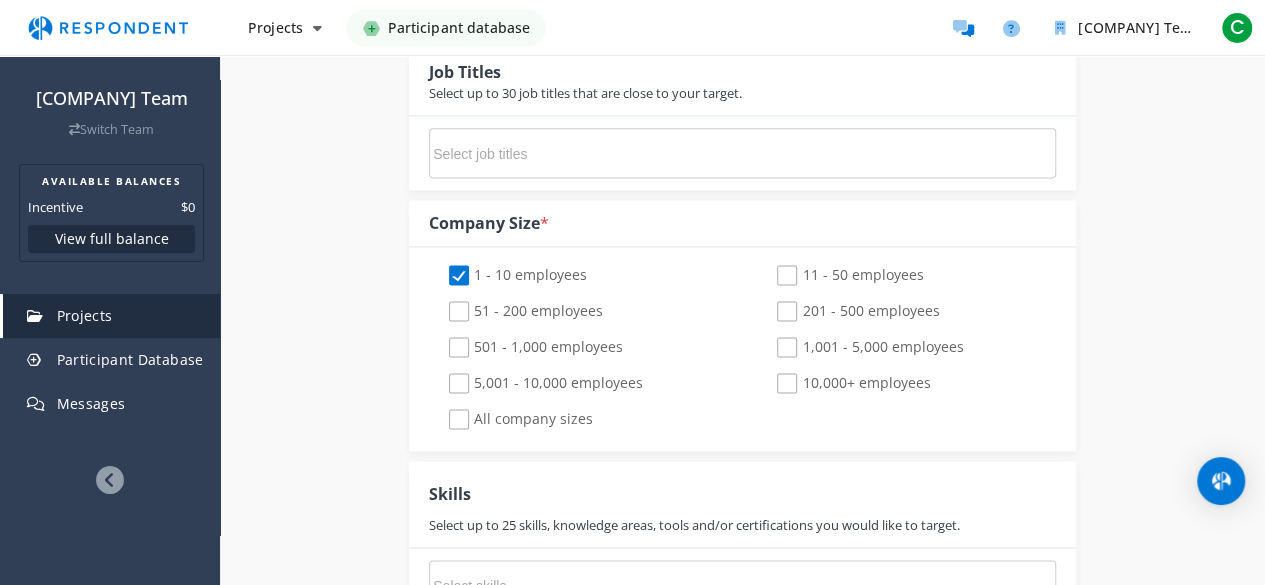 checkbox on "false" 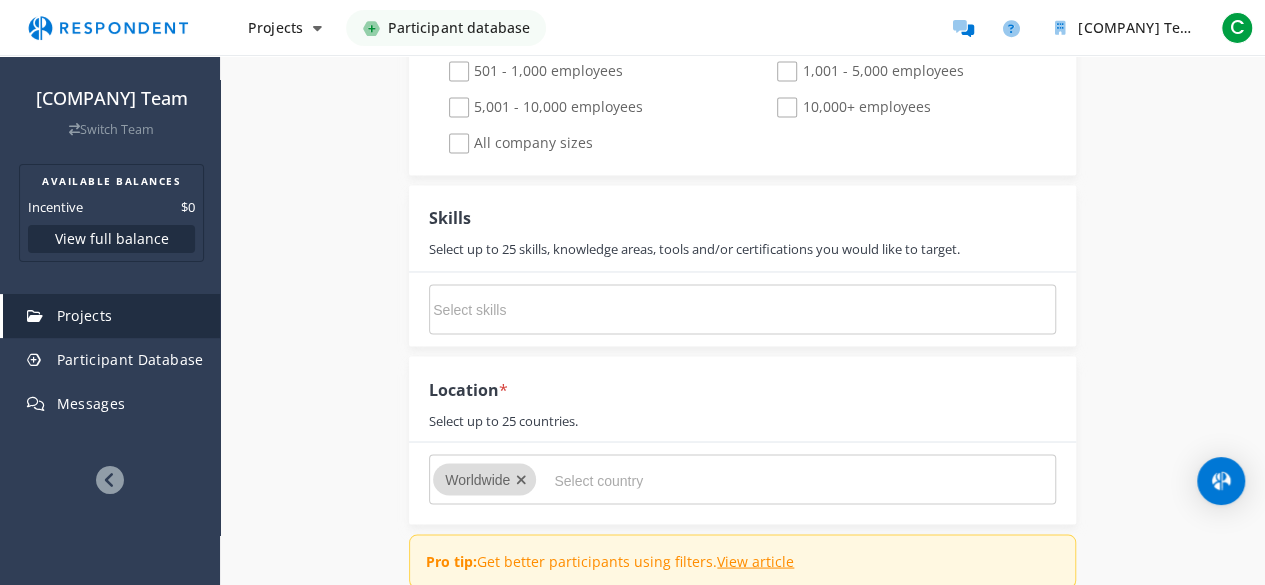 scroll, scrollTop: 1528, scrollLeft: 0, axis: vertical 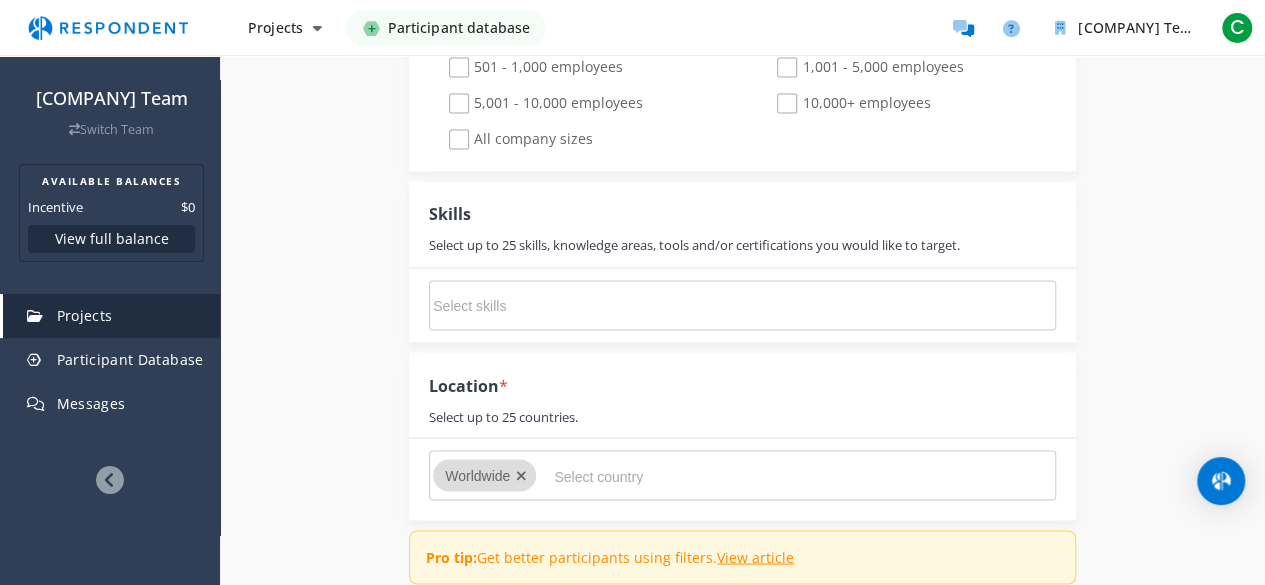 click at bounding box center [583, 306] 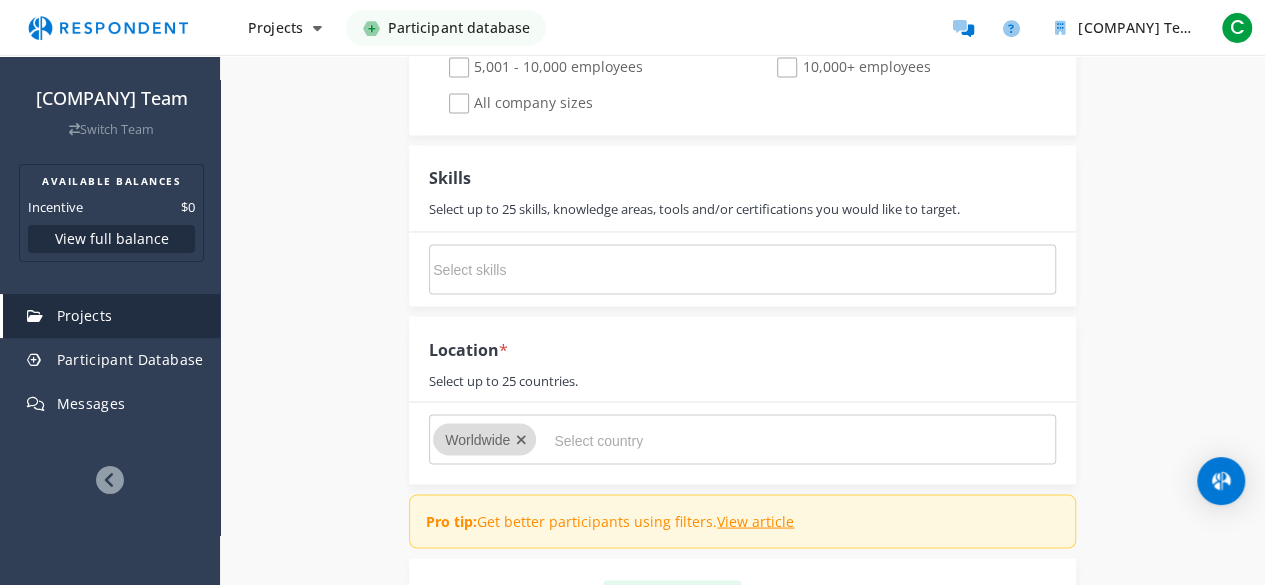 scroll, scrollTop: 1619, scrollLeft: 0, axis: vertical 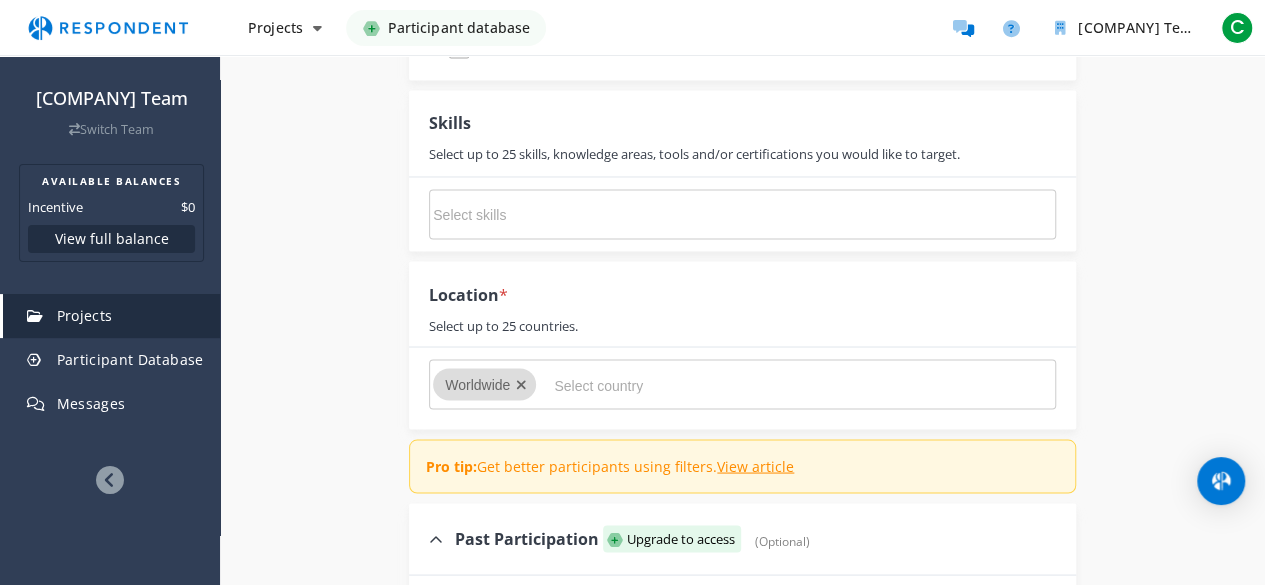 click at bounding box center (704, 385) 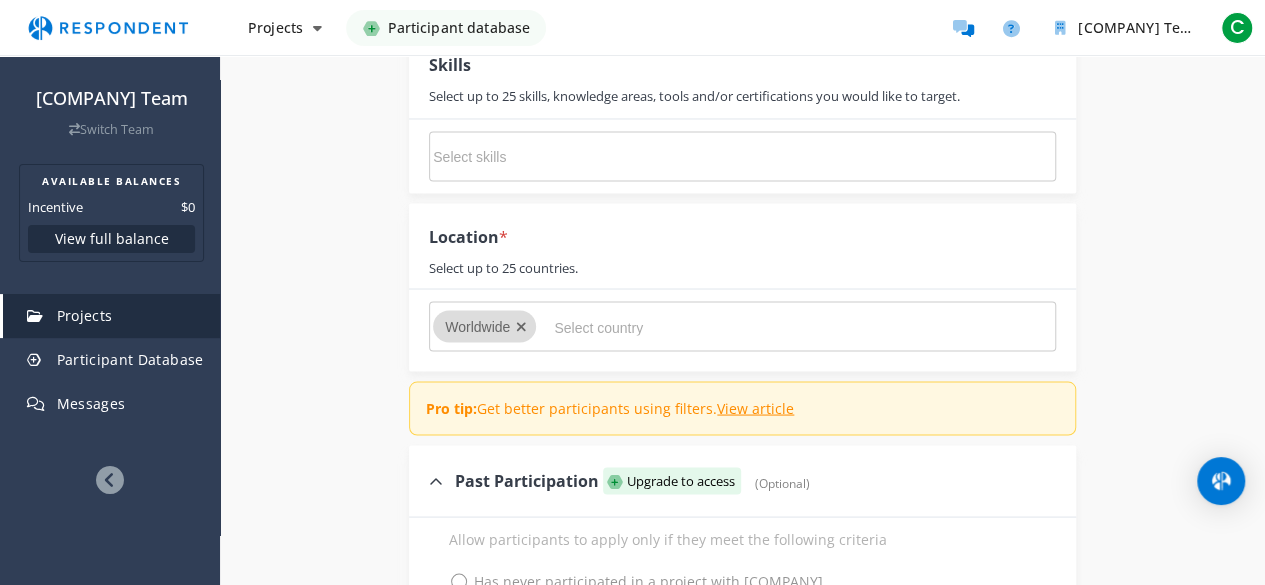 scroll, scrollTop: 1676, scrollLeft: 0, axis: vertical 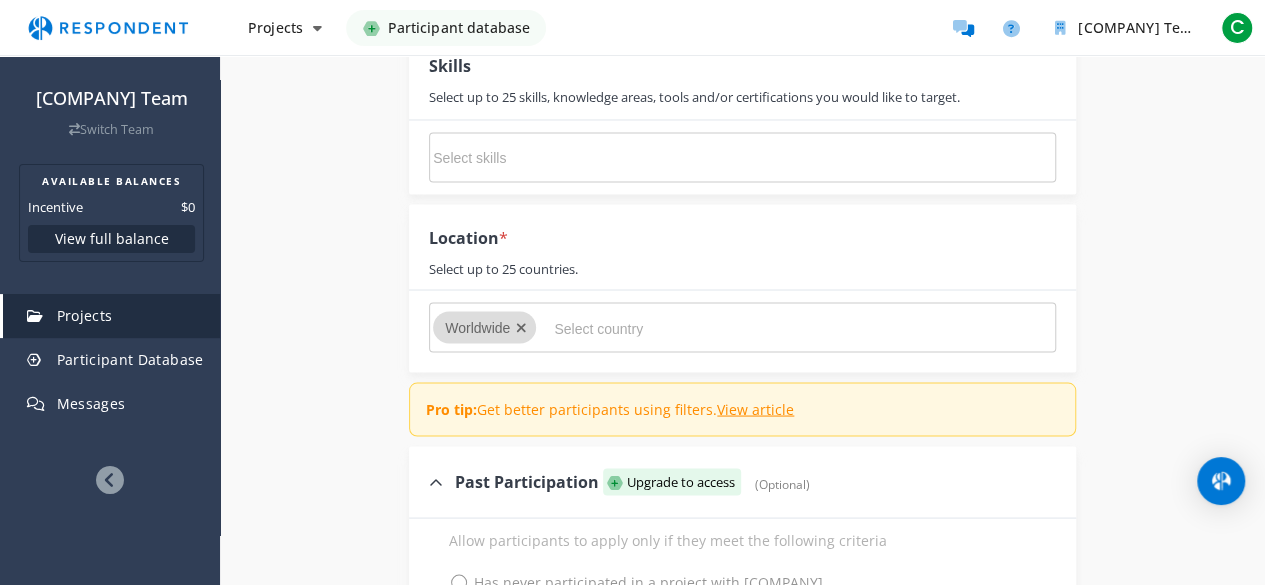 type on "w" 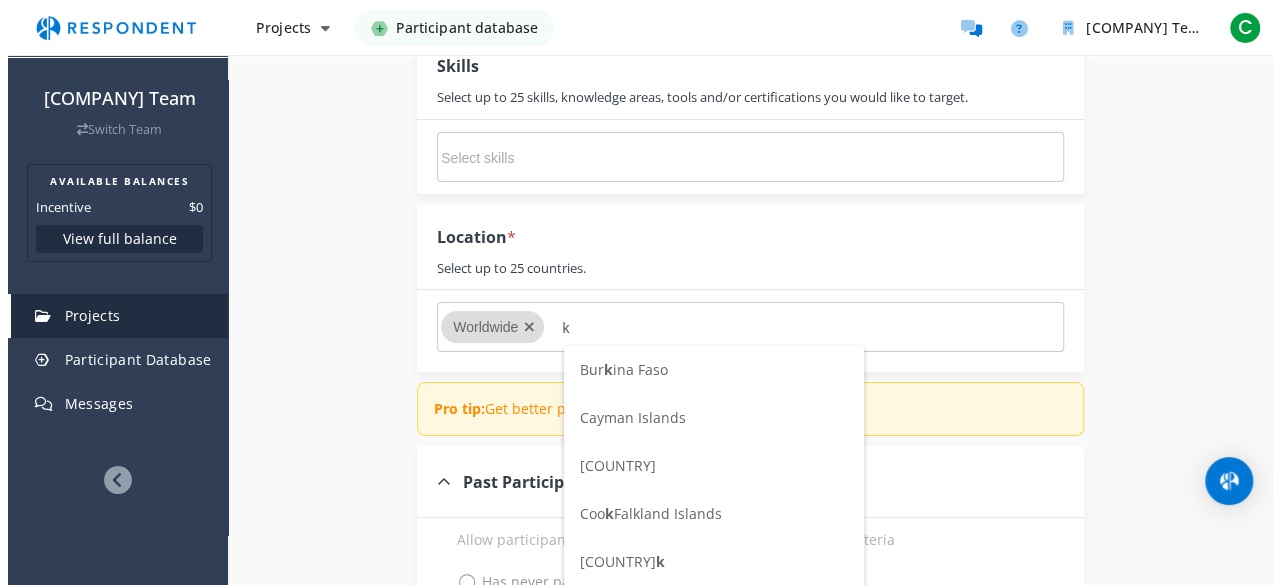scroll, scrollTop: 0, scrollLeft: 0, axis: both 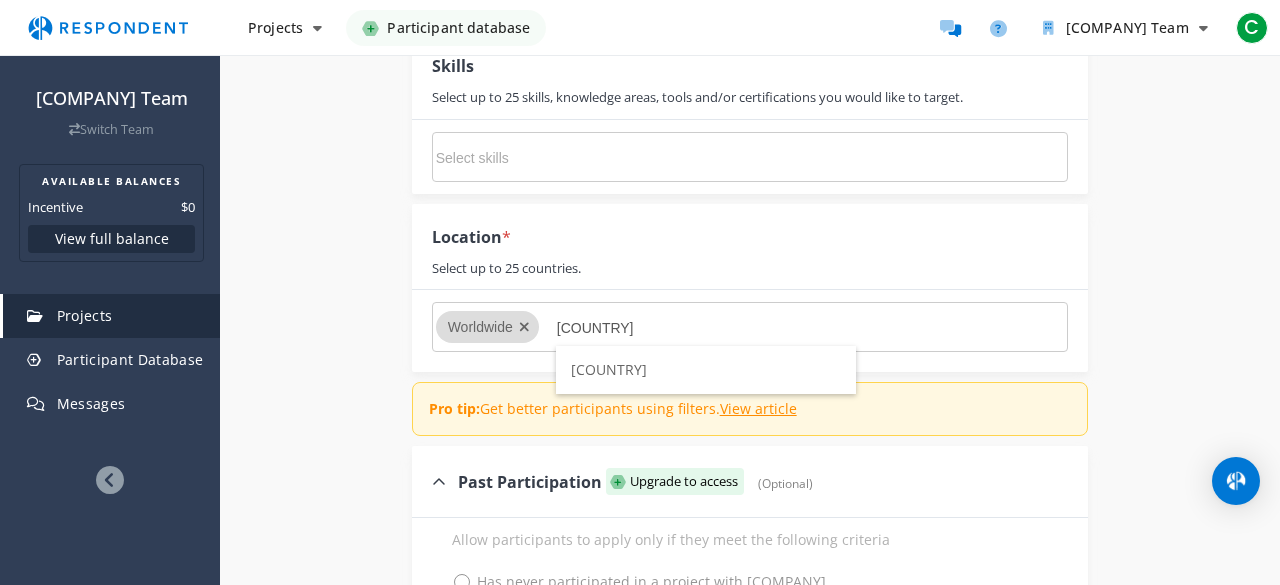type on "[COUNTRY]" 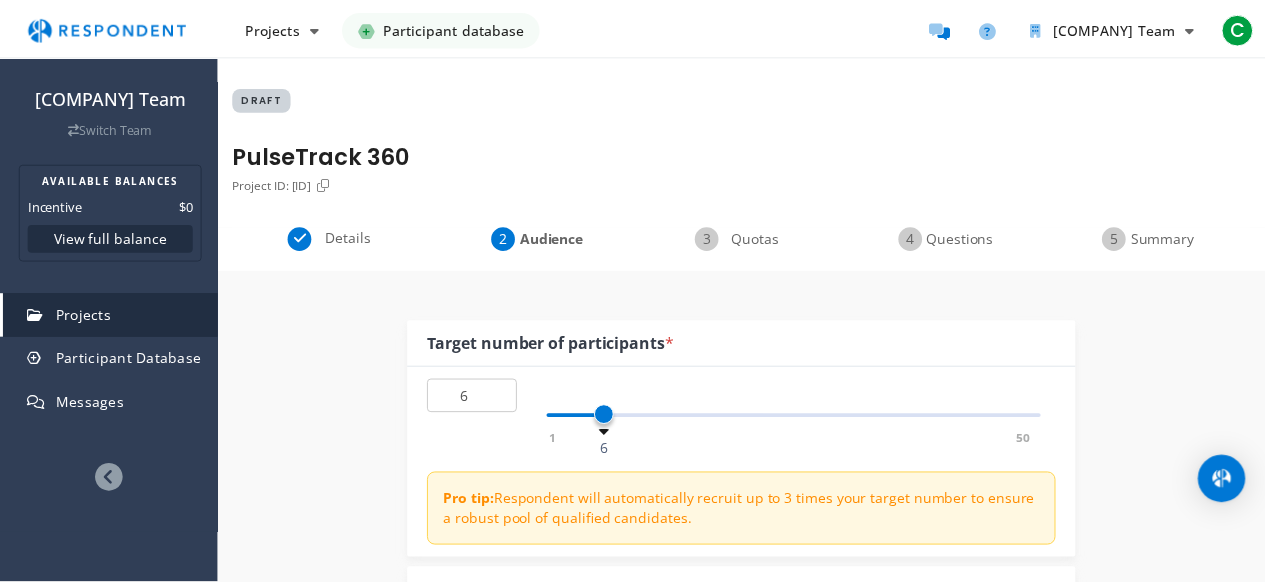 scroll, scrollTop: 1676, scrollLeft: 0, axis: vertical 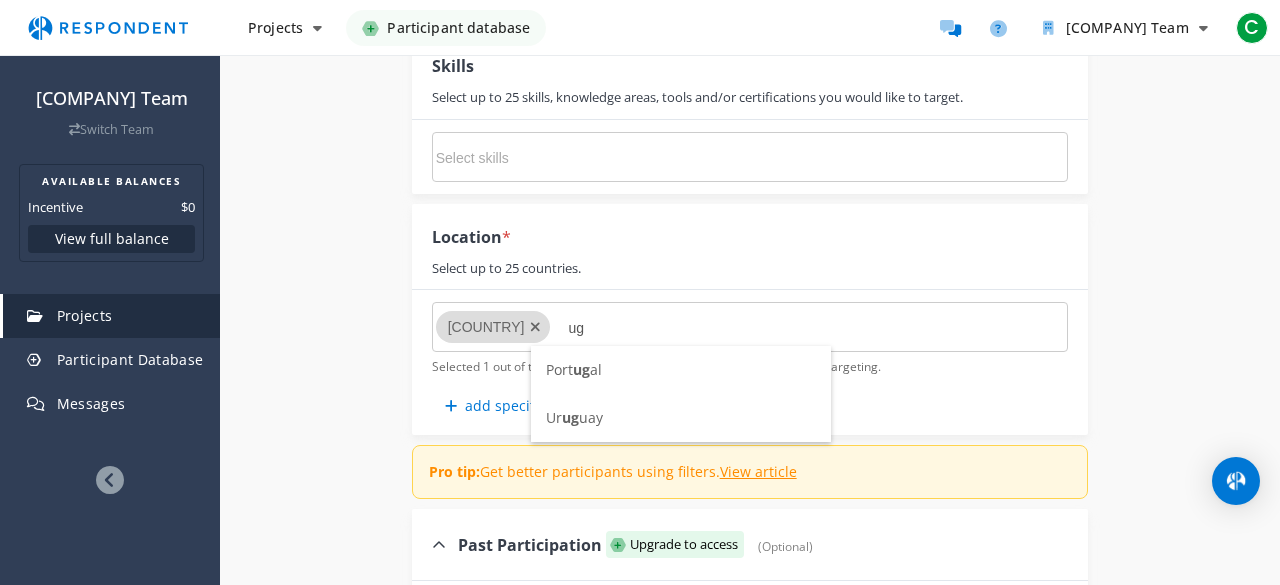 type on "u" 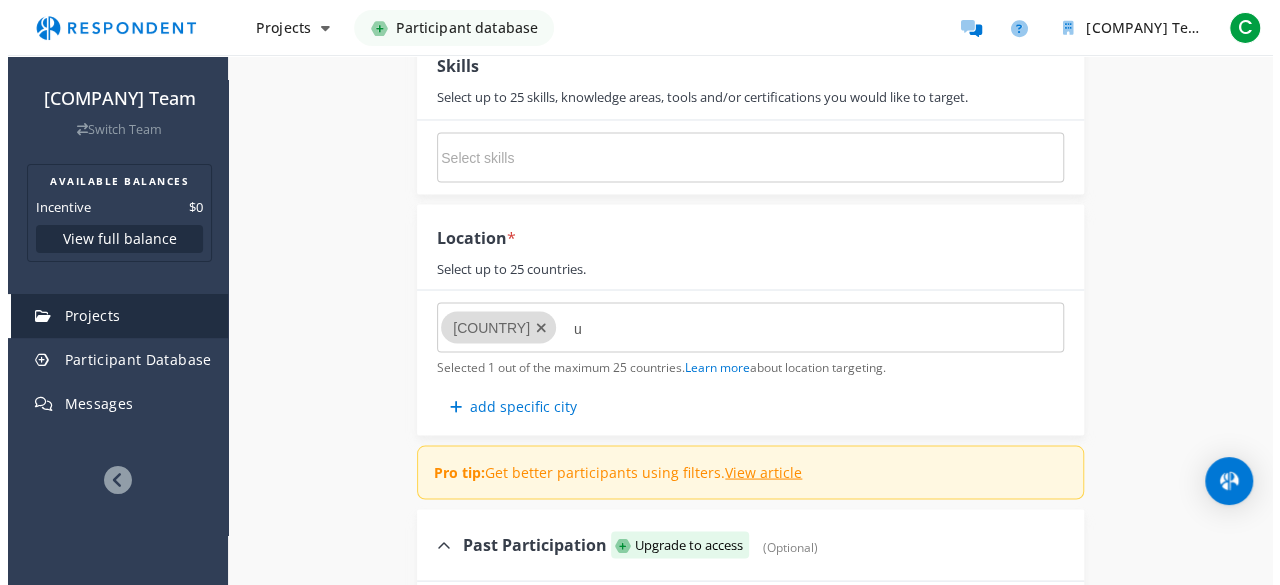 scroll, scrollTop: 0, scrollLeft: 0, axis: both 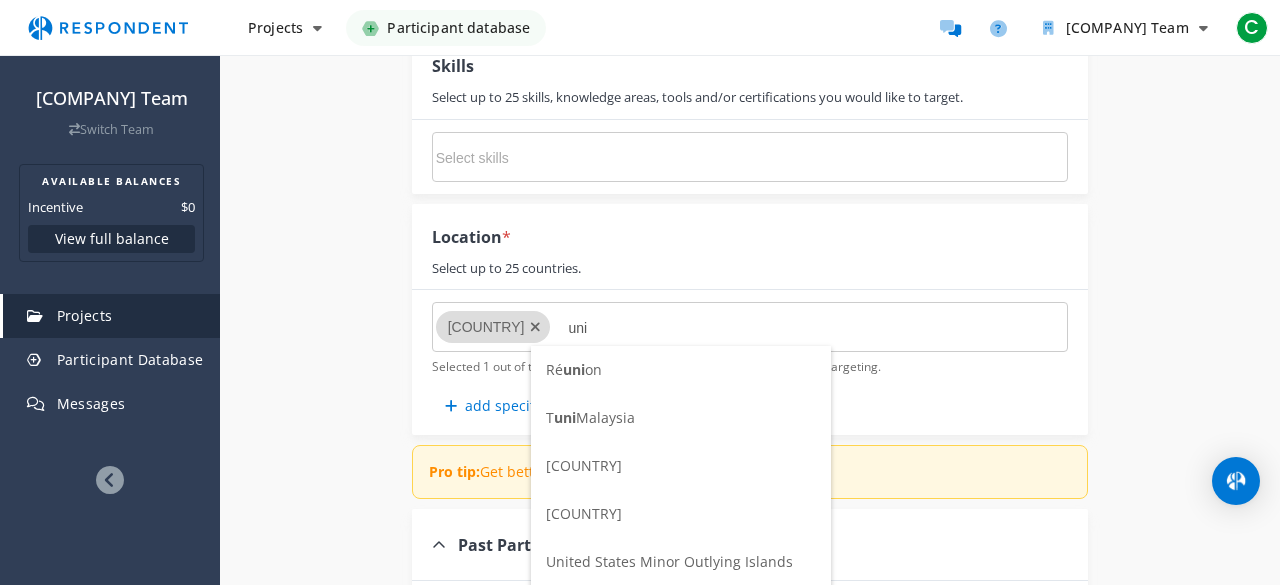 type on "uni" 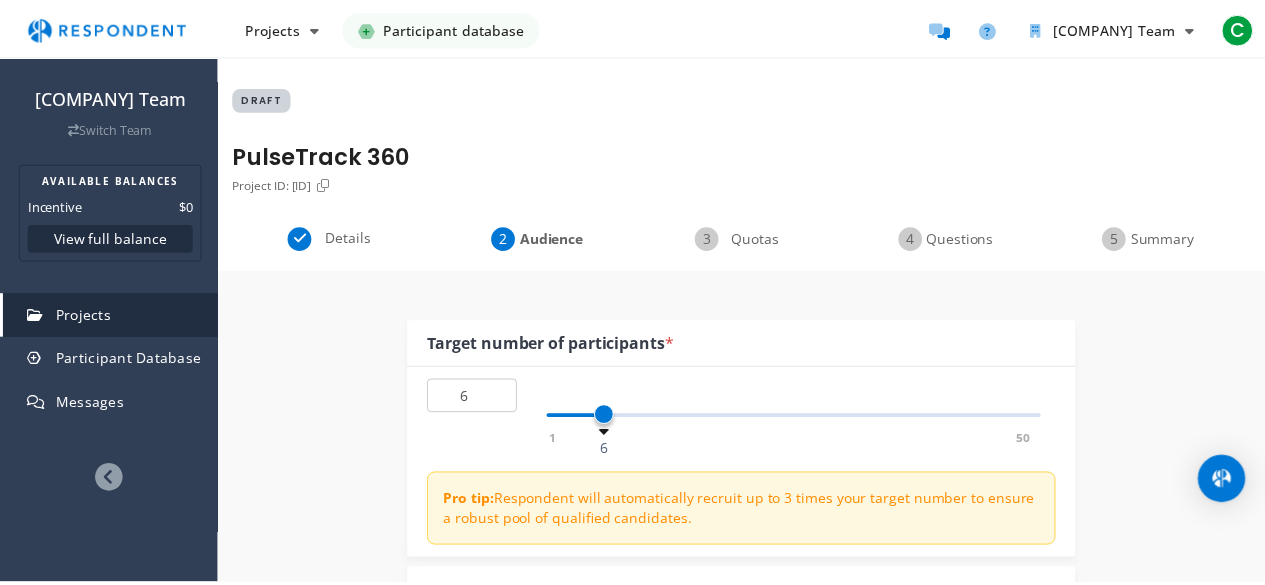 scroll, scrollTop: 1676, scrollLeft: 0, axis: vertical 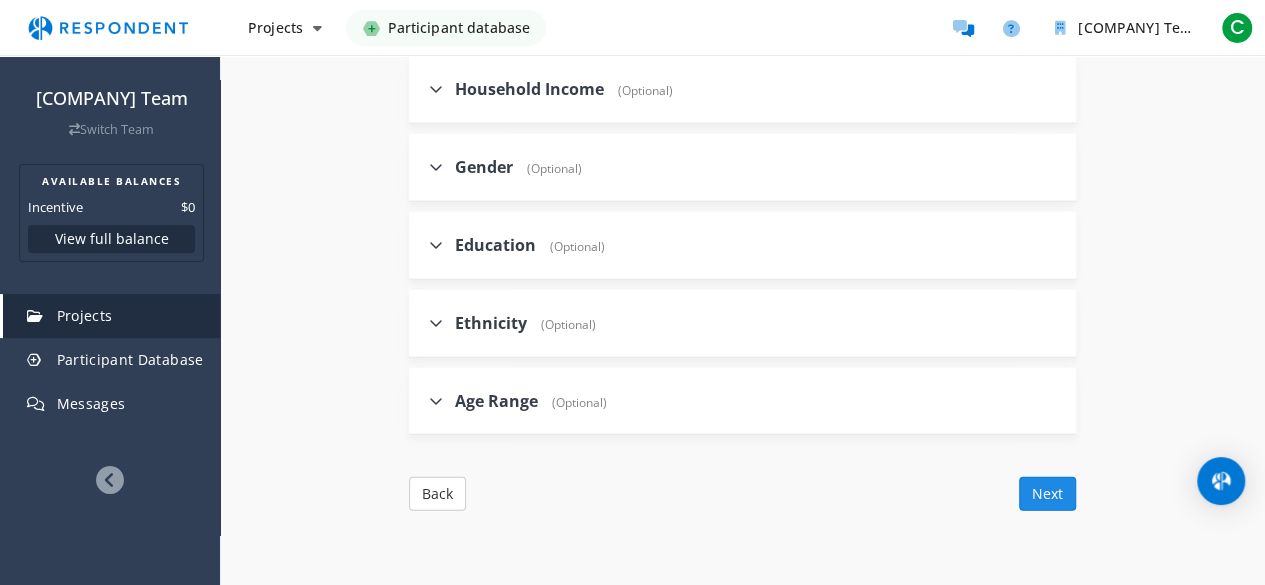 click on "Next" 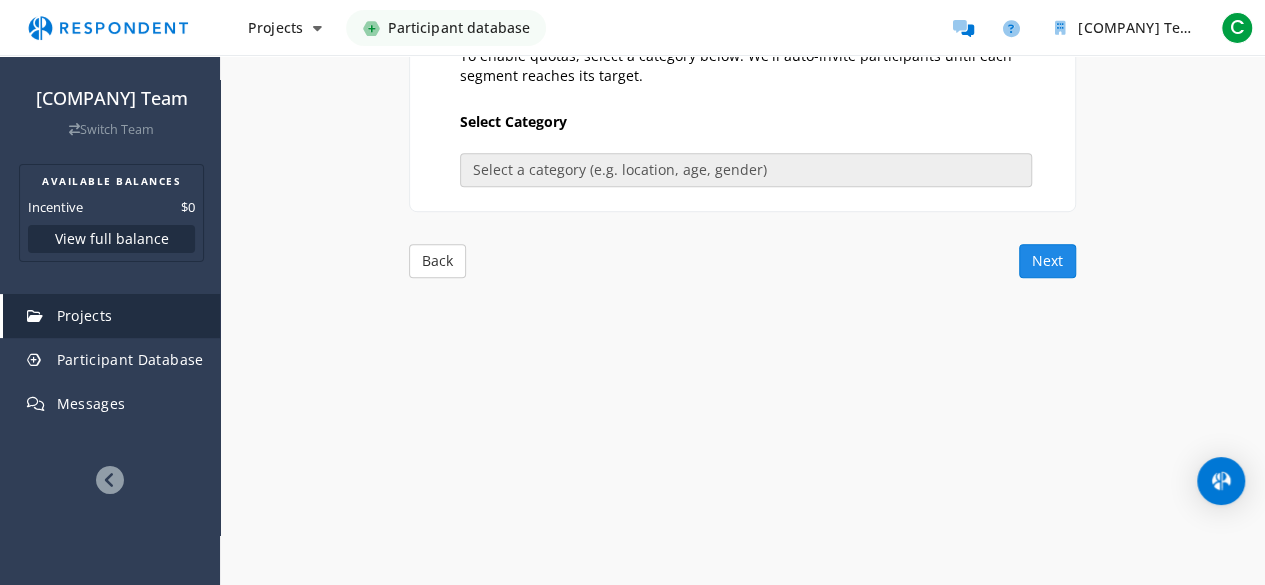 scroll, scrollTop: 266, scrollLeft: 0, axis: vertical 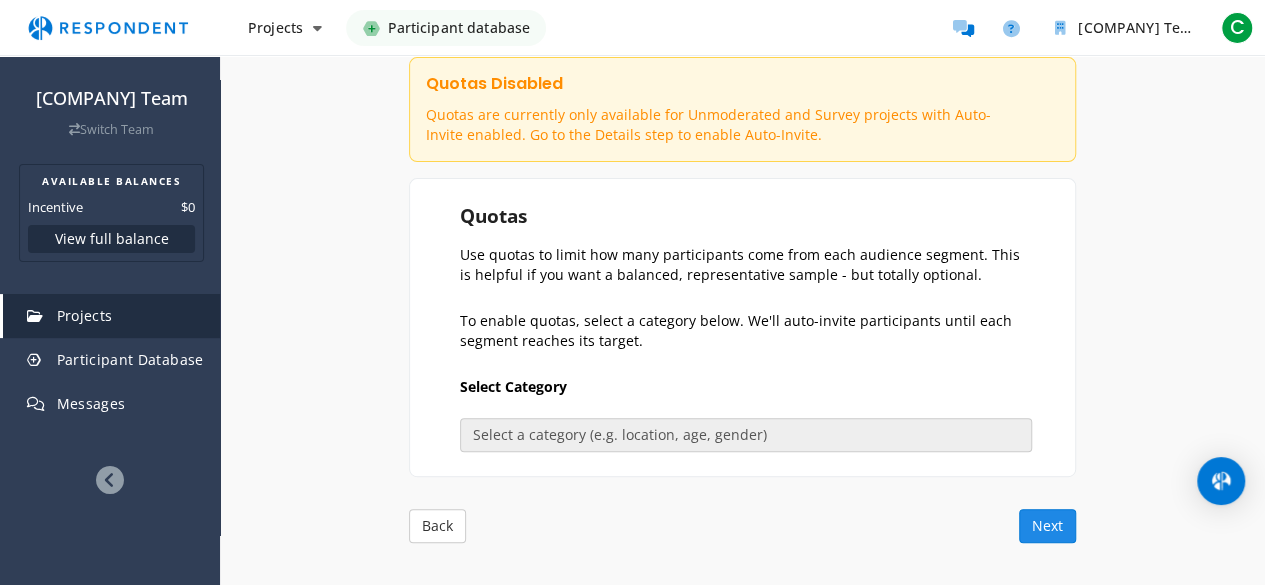 click on "Next" 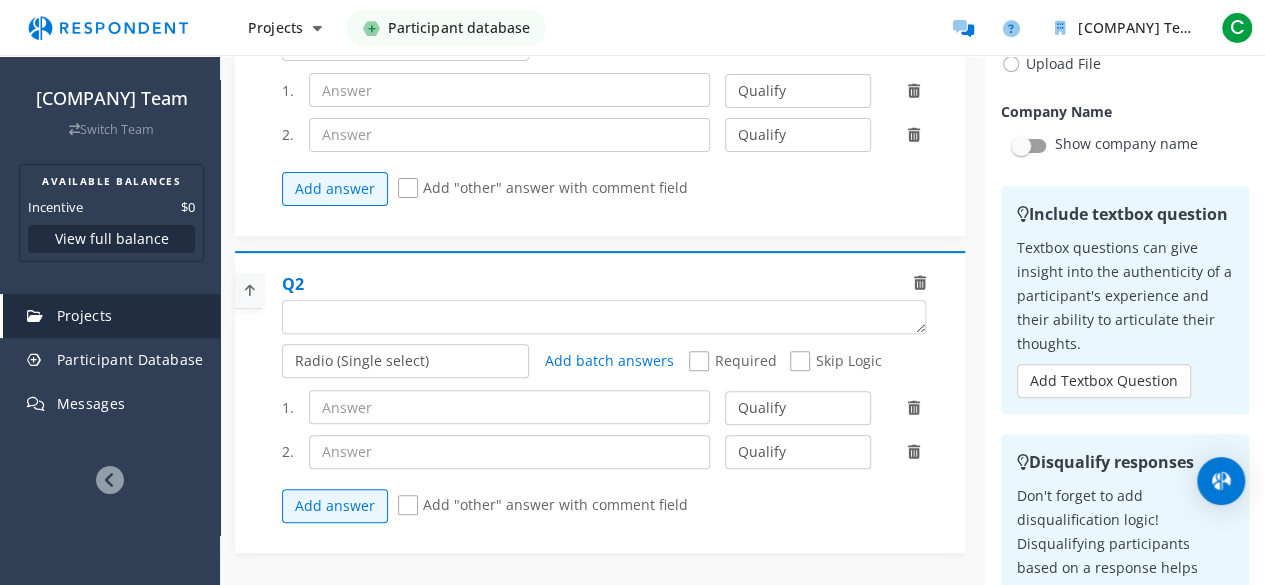 scroll, scrollTop: 170, scrollLeft: 0, axis: vertical 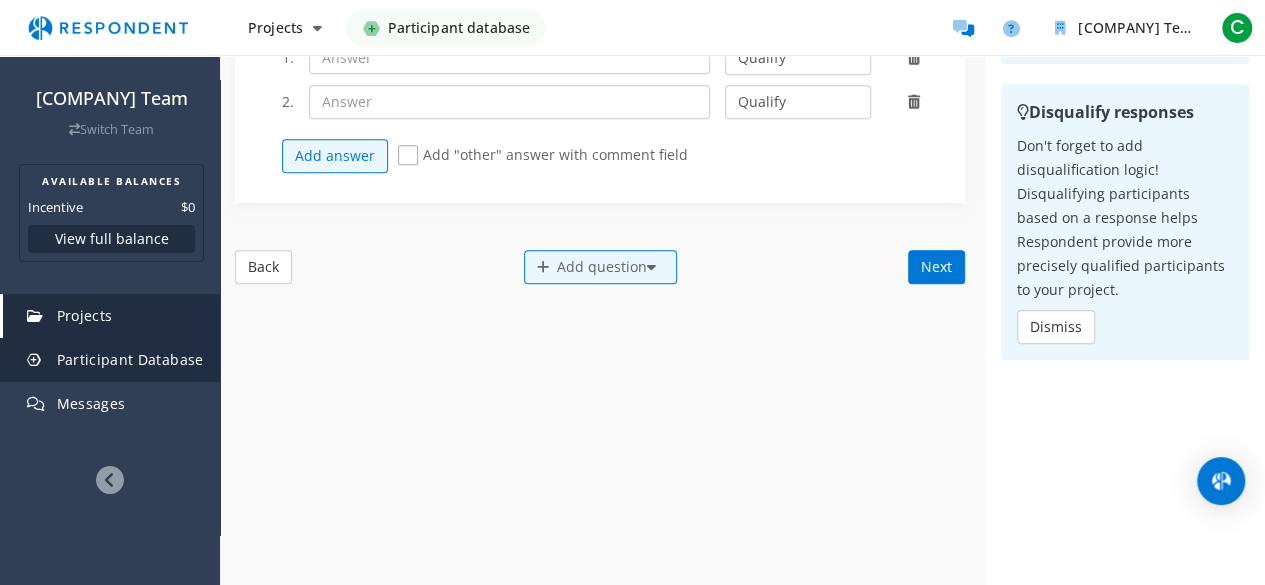 click on "Participant Database" at bounding box center [130, 359] 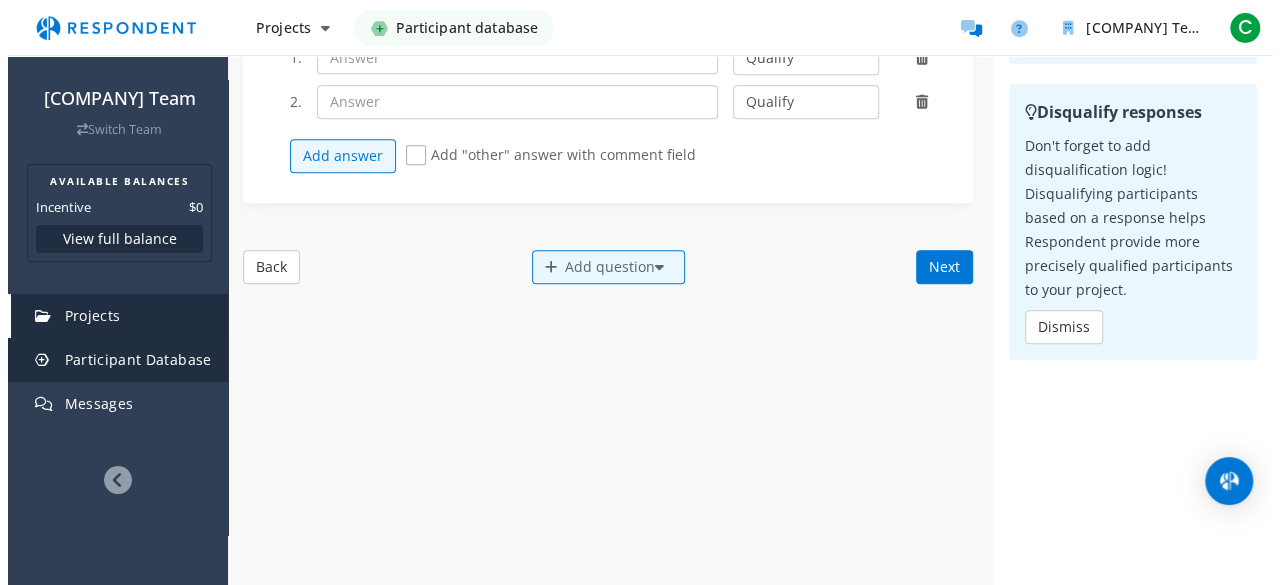 scroll, scrollTop: 0, scrollLeft: 0, axis: both 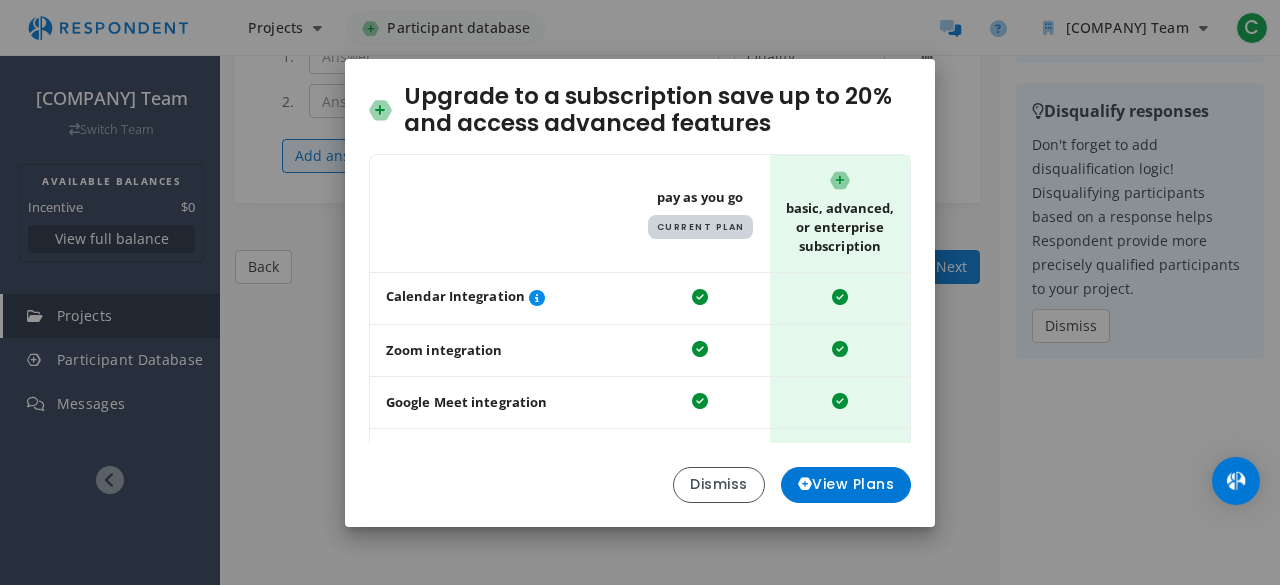 click on "Upgrade to a subscription save up to 20% and access advanced features               Table showing a comparison between the pay as you go plan and the basic, advanced, or enterprise subscription plans             Pay As You Go  Current Plan              Basic, Advanced, or Enterprise Subscription               Calendar Integration                                   Zoom integration                         Google Meet integration                         Secure 1:1 & bulk messaging                                   NDA & document signing                      ―              Participant database                      ―              Filter past participants            ―              Rollover unused credits                      ―                    Billed annually • Starting at $2,160 / yr • Cancel anytime           Dismiss       View Plans" at bounding box center [640, 292] 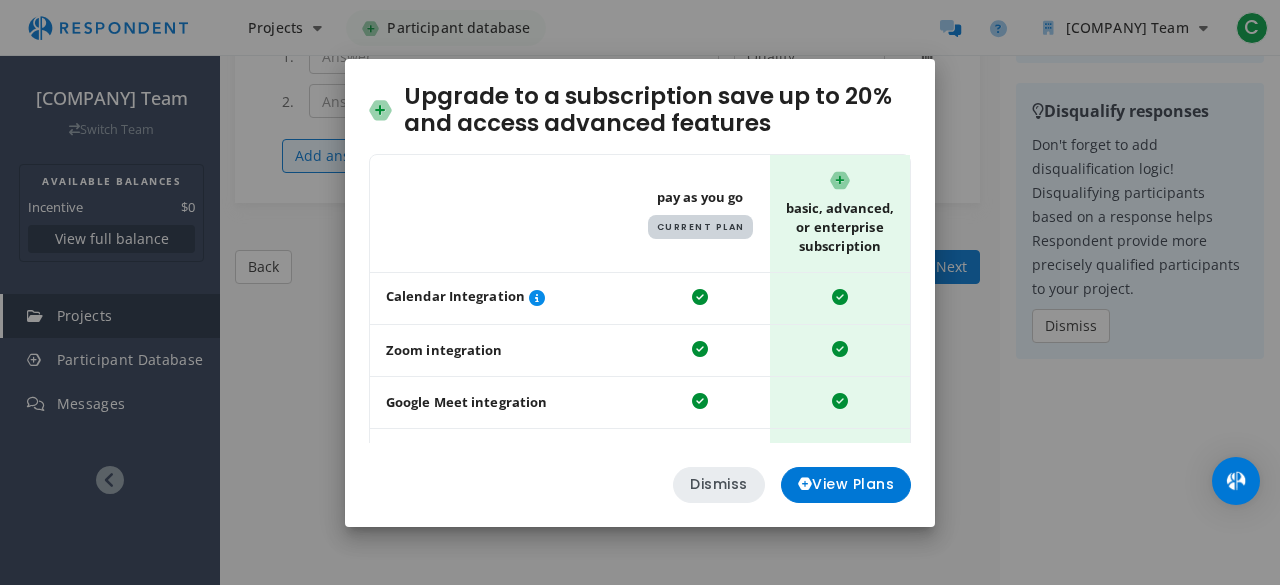 click on "Dismiss" 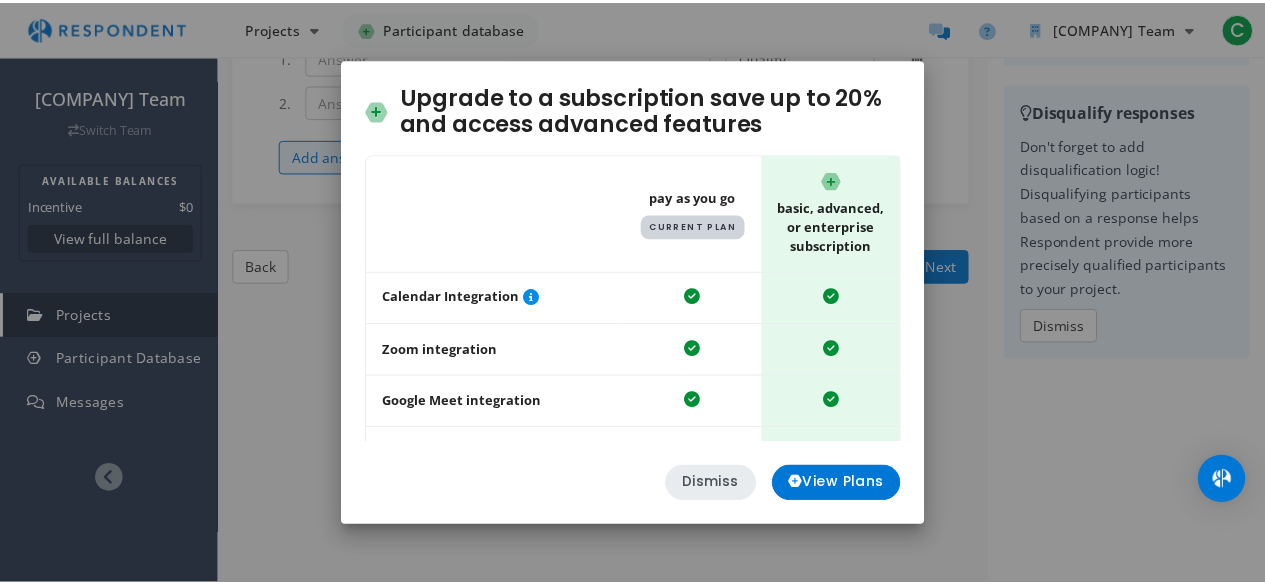 scroll, scrollTop: 726, scrollLeft: 0, axis: vertical 